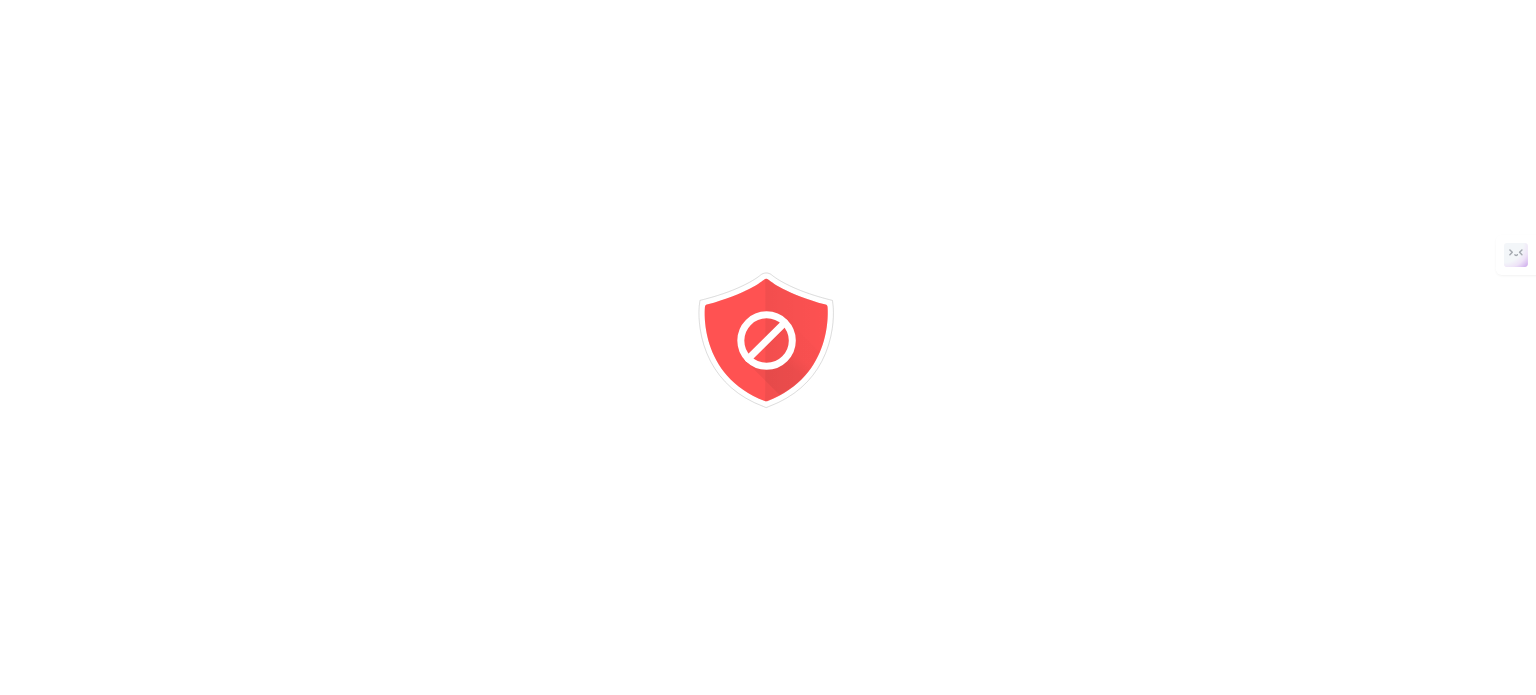 scroll, scrollTop: 0, scrollLeft: 0, axis: both 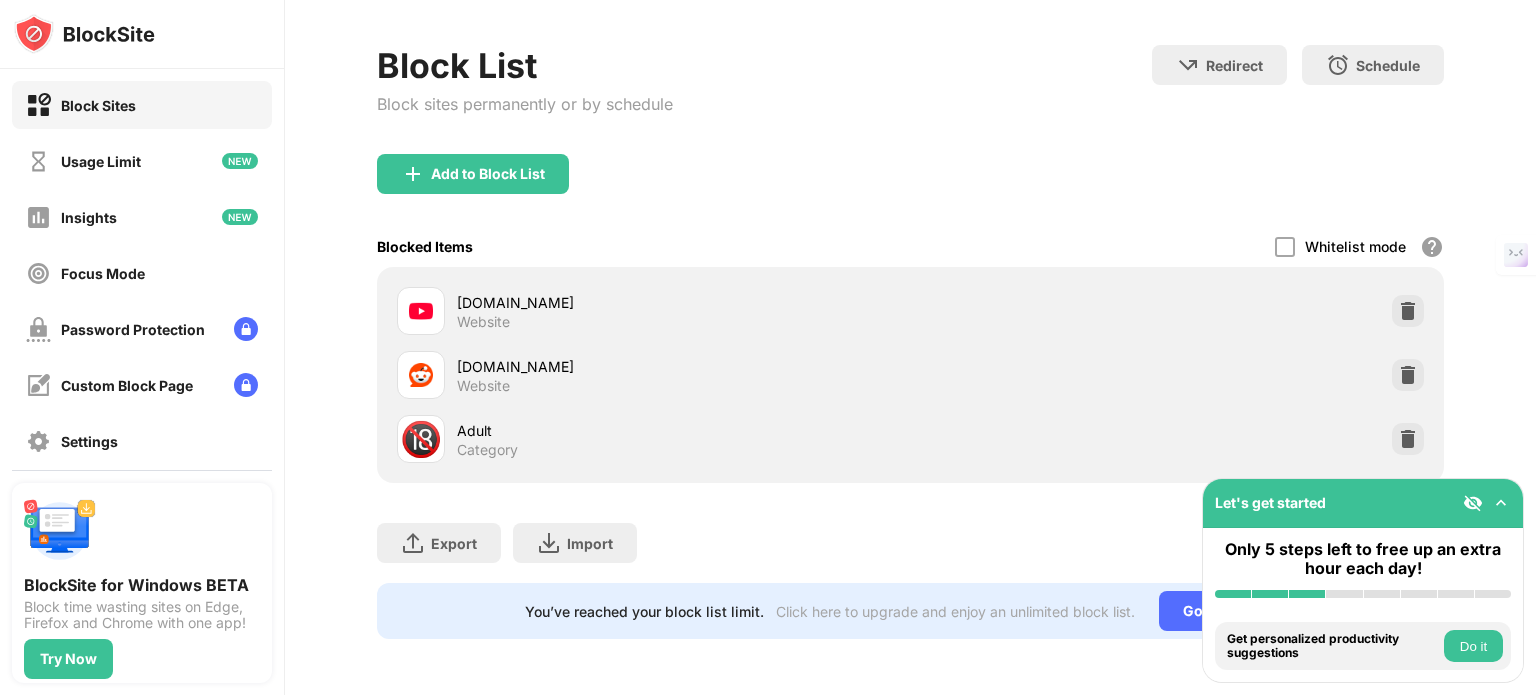 click at bounding box center (1501, 503) 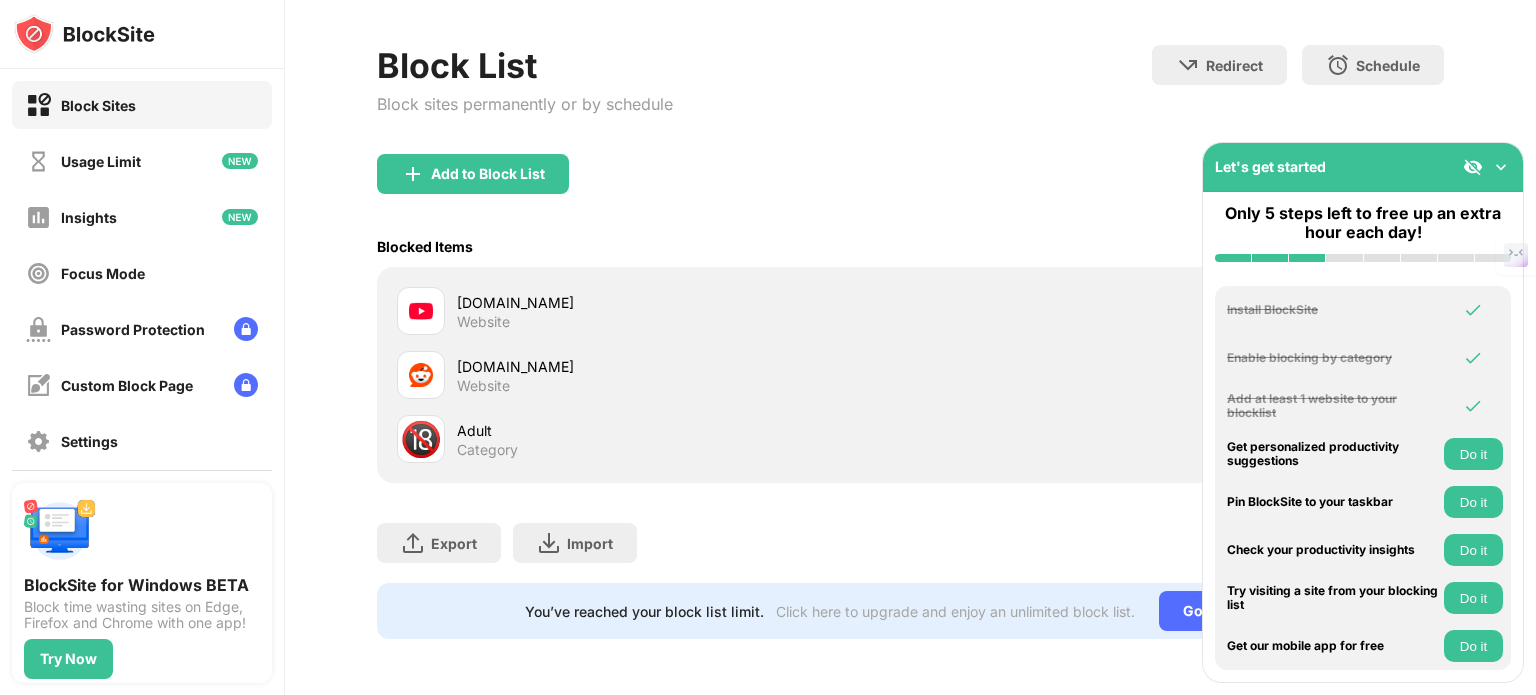 click at bounding box center [1501, 167] 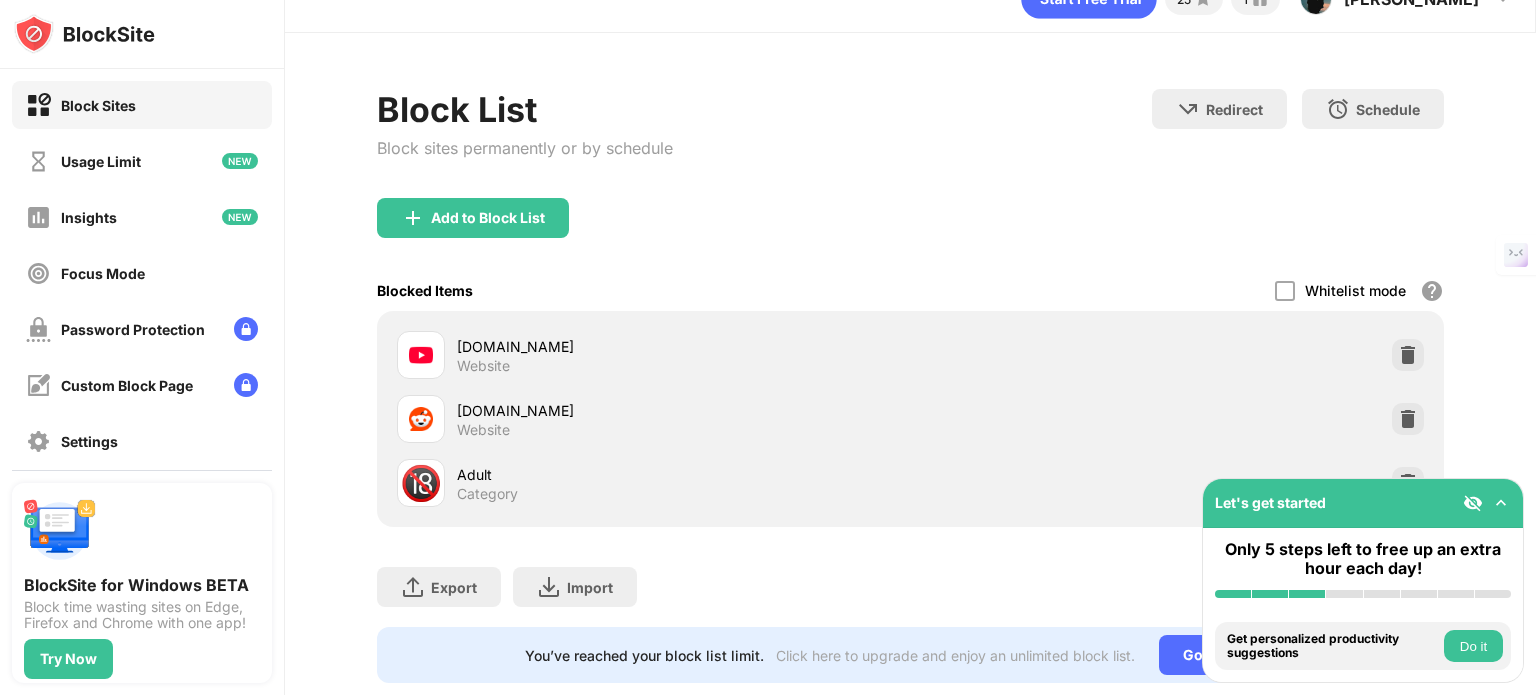 scroll, scrollTop: 93, scrollLeft: 0, axis: vertical 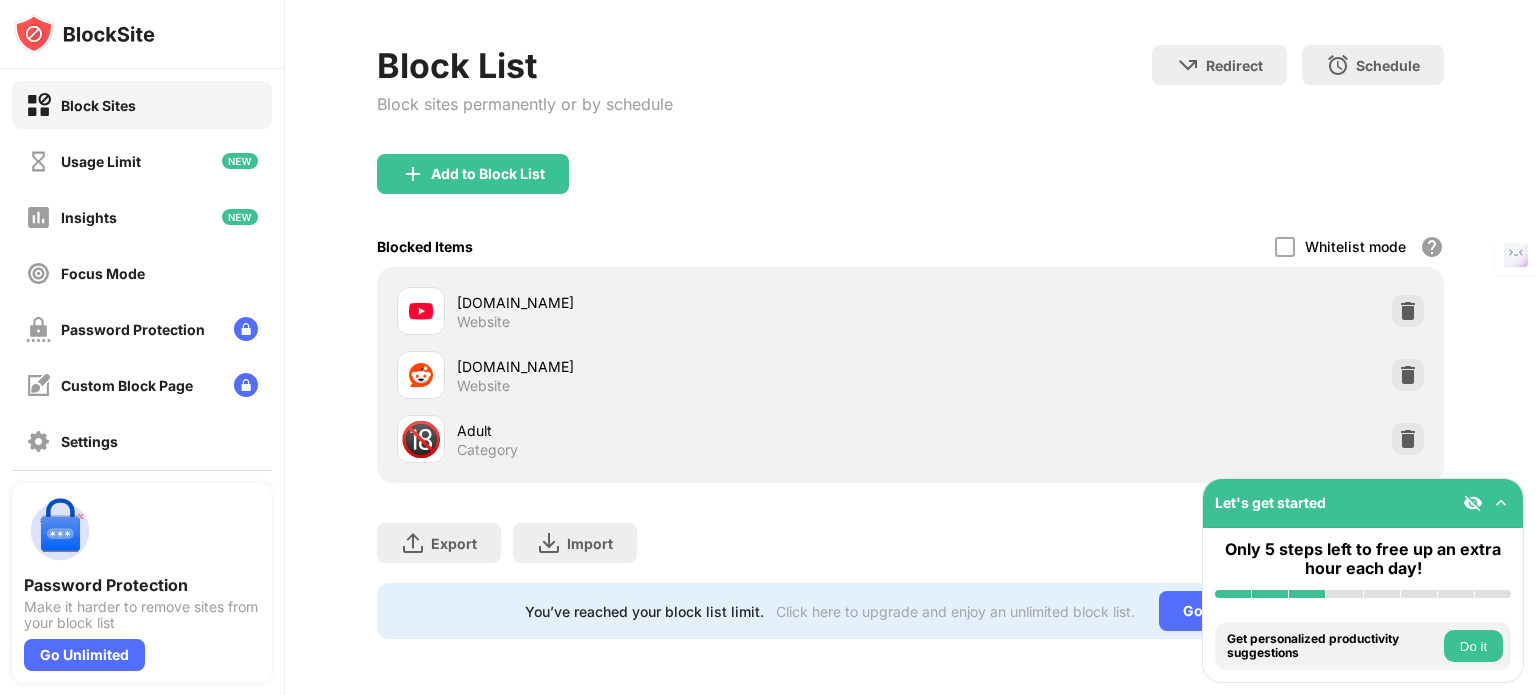drag, startPoint x: 1365, startPoint y: 494, endPoint x: 1092, endPoint y: -121, distance: 672.87 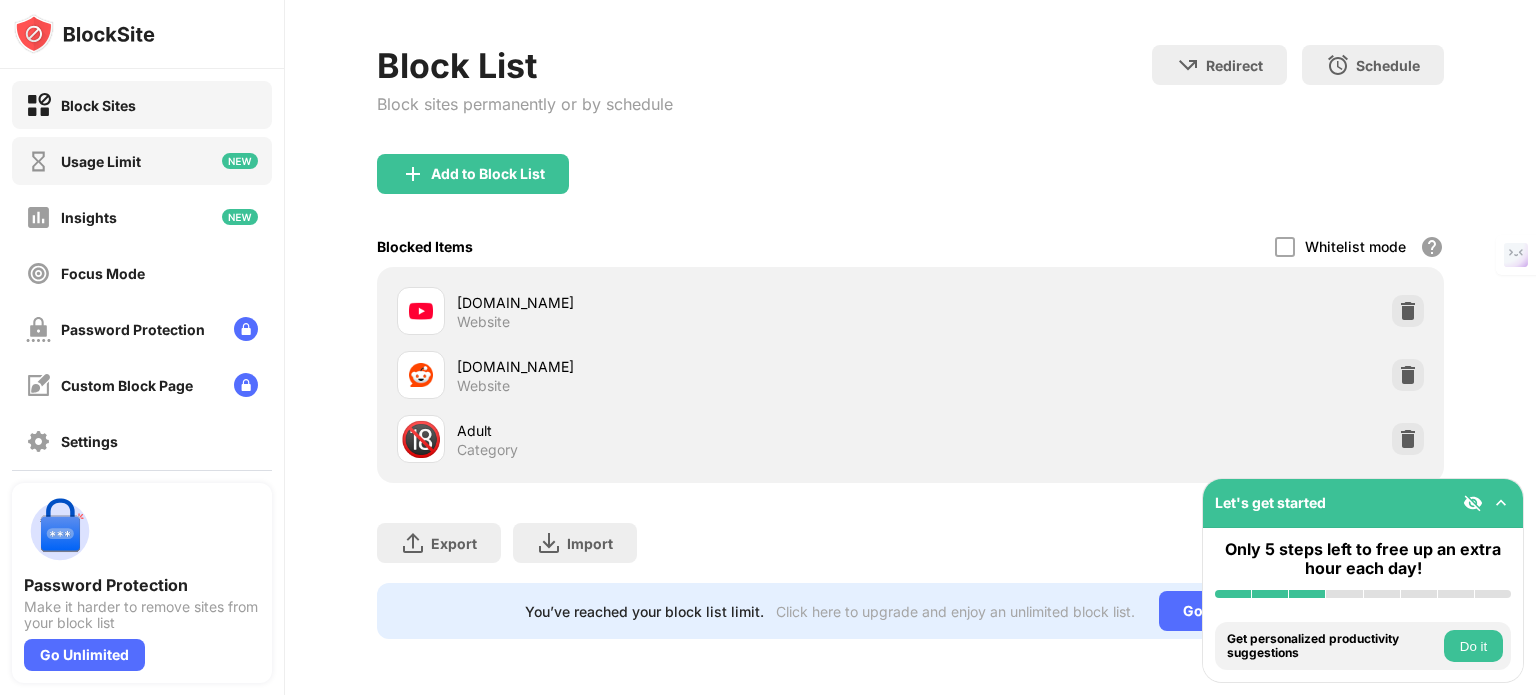 click on "Usage Limit" at bounding box center [142, 161] 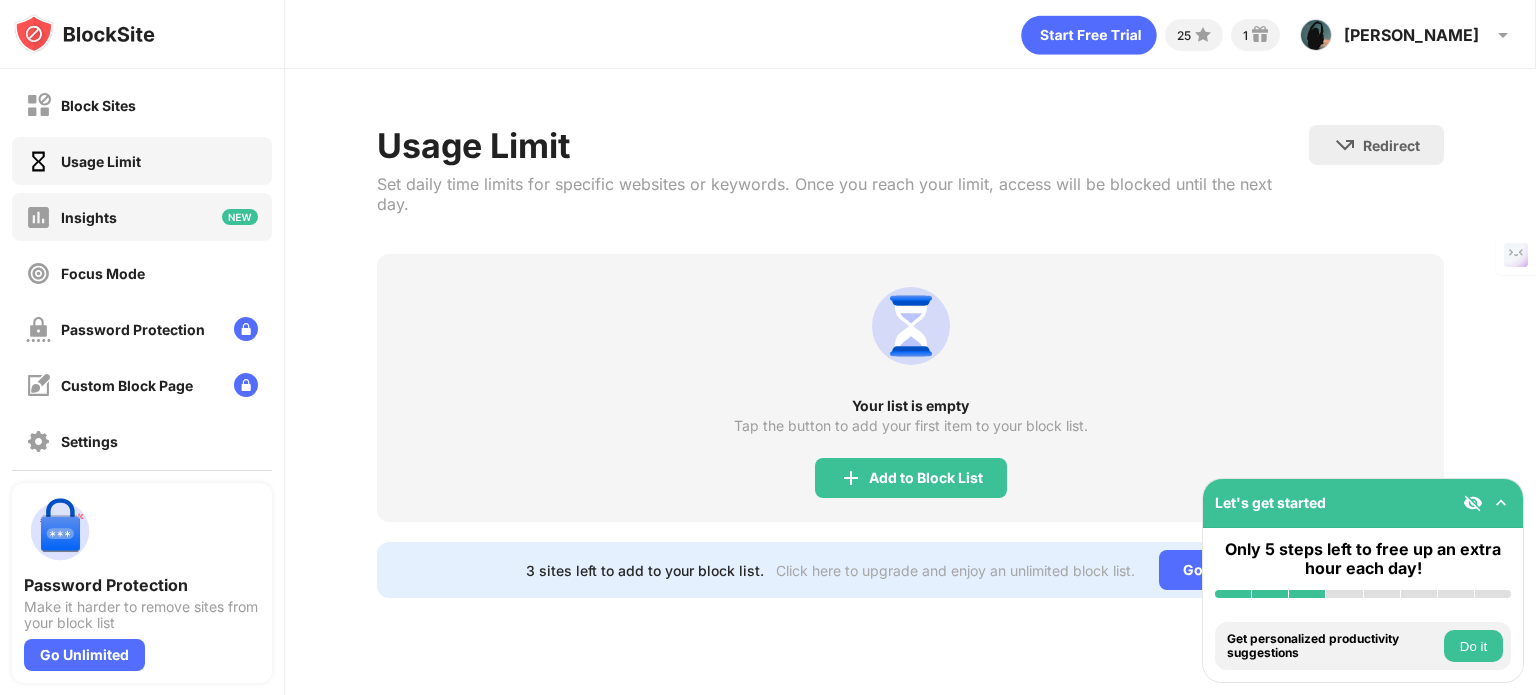 click on "Insights" at bounding box center (142, 217) 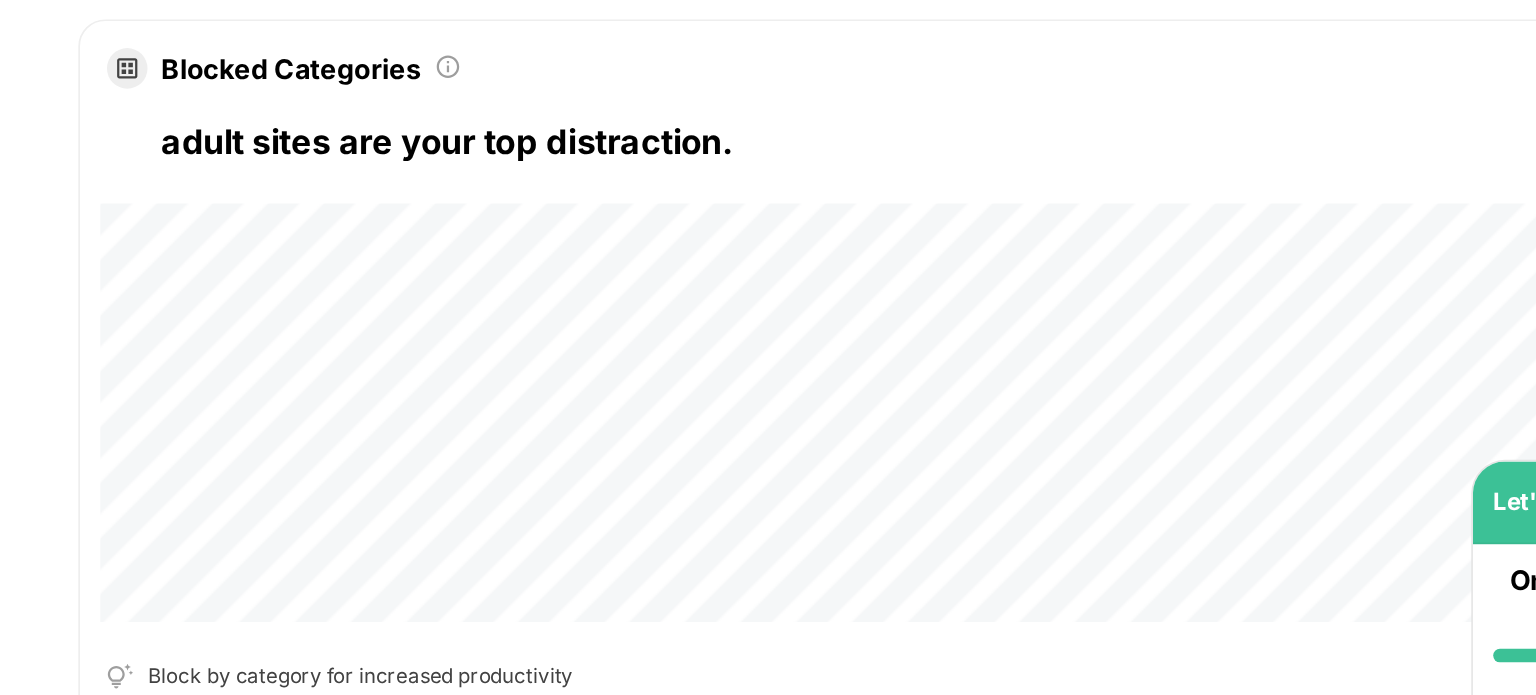 scroll, scrollTop: 1050, scrollLeft: 15, axis: both 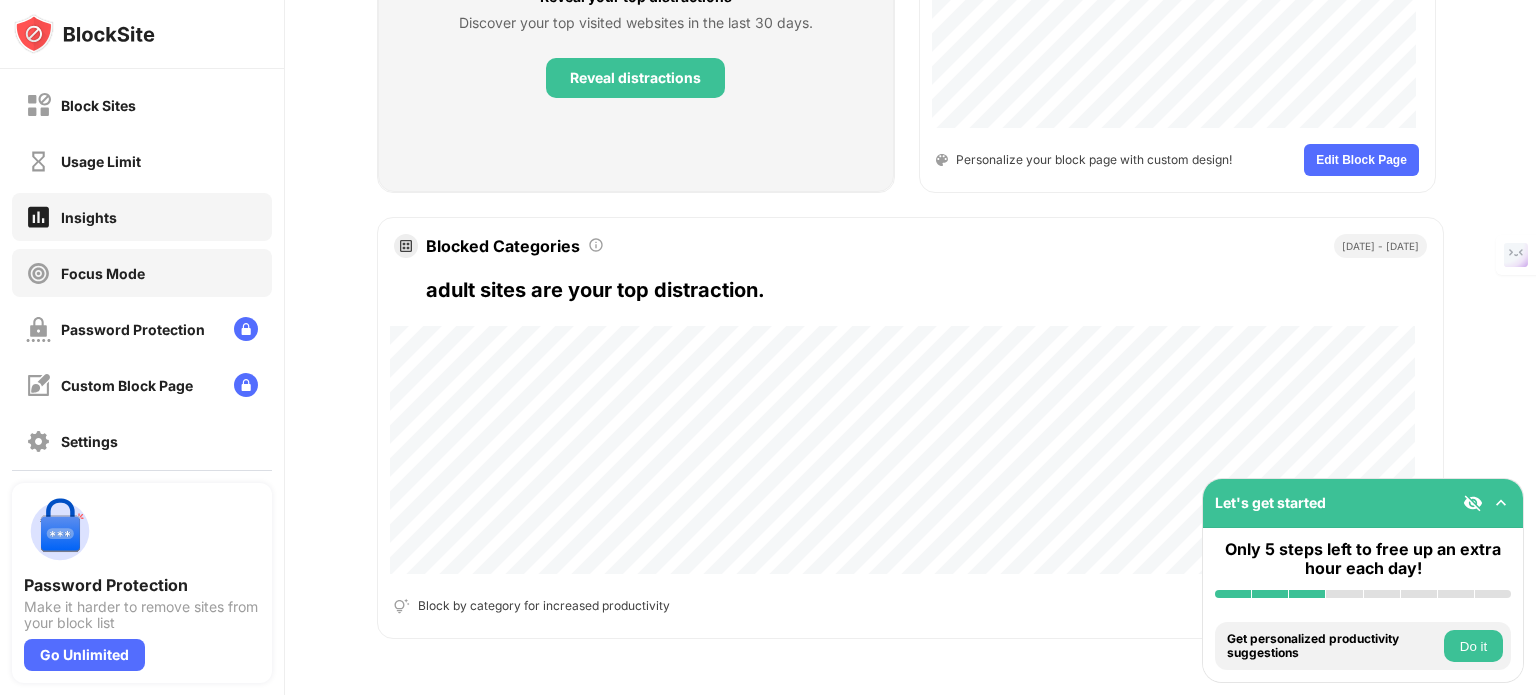 click on "Focus Mode" at bounding box center (103, 273) 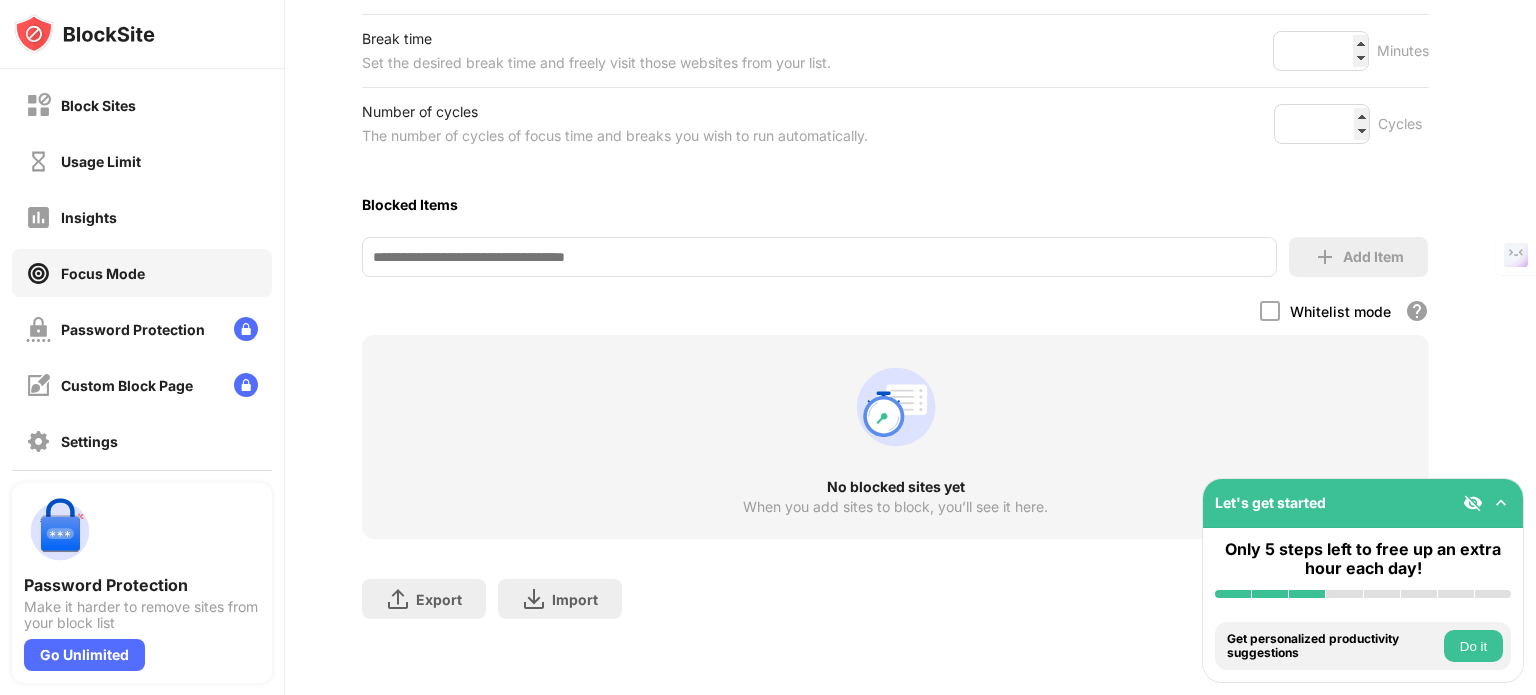scroll, scrollTop: 414, scrollLeft: 15, axis: both 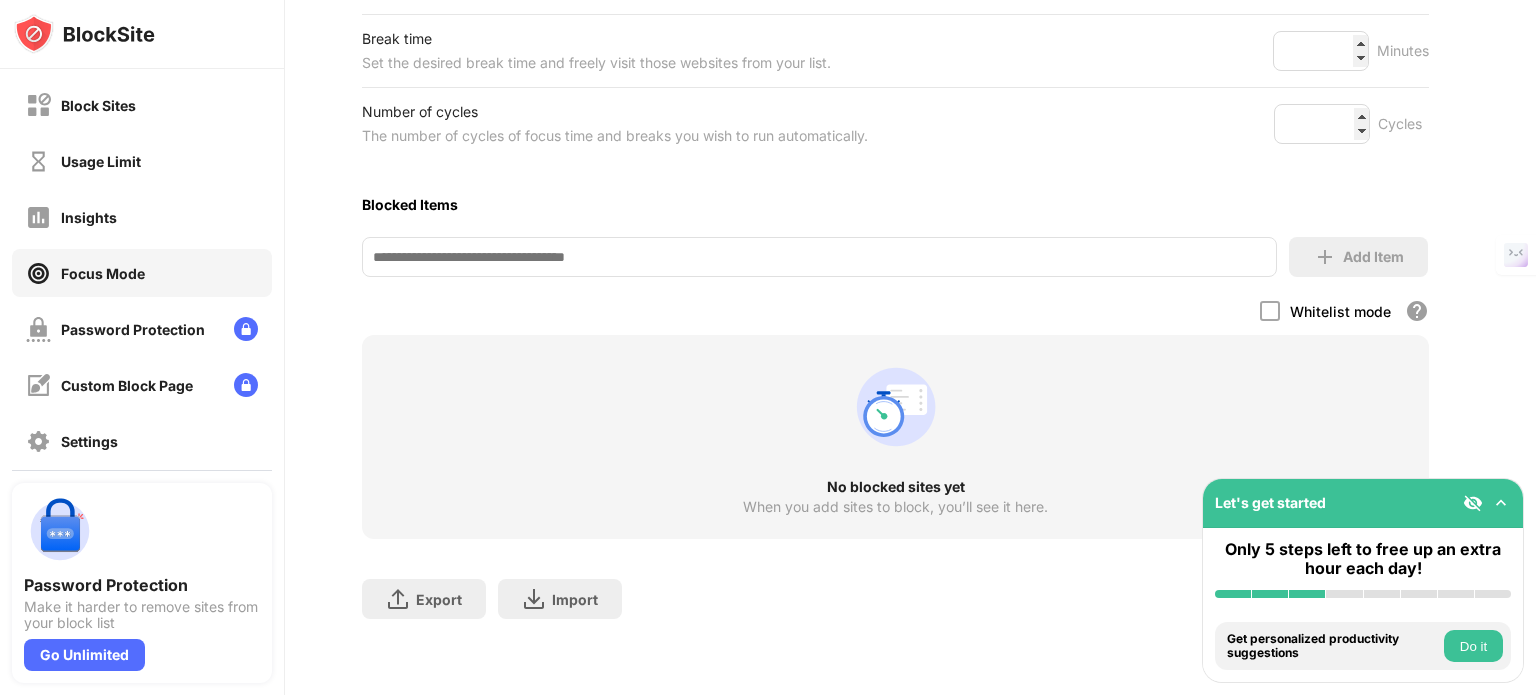 click on "Block Sites Usage Limit Insights Focus Mode Password Protection Custom Block Page Settings About" at bounding box center (142, 301) 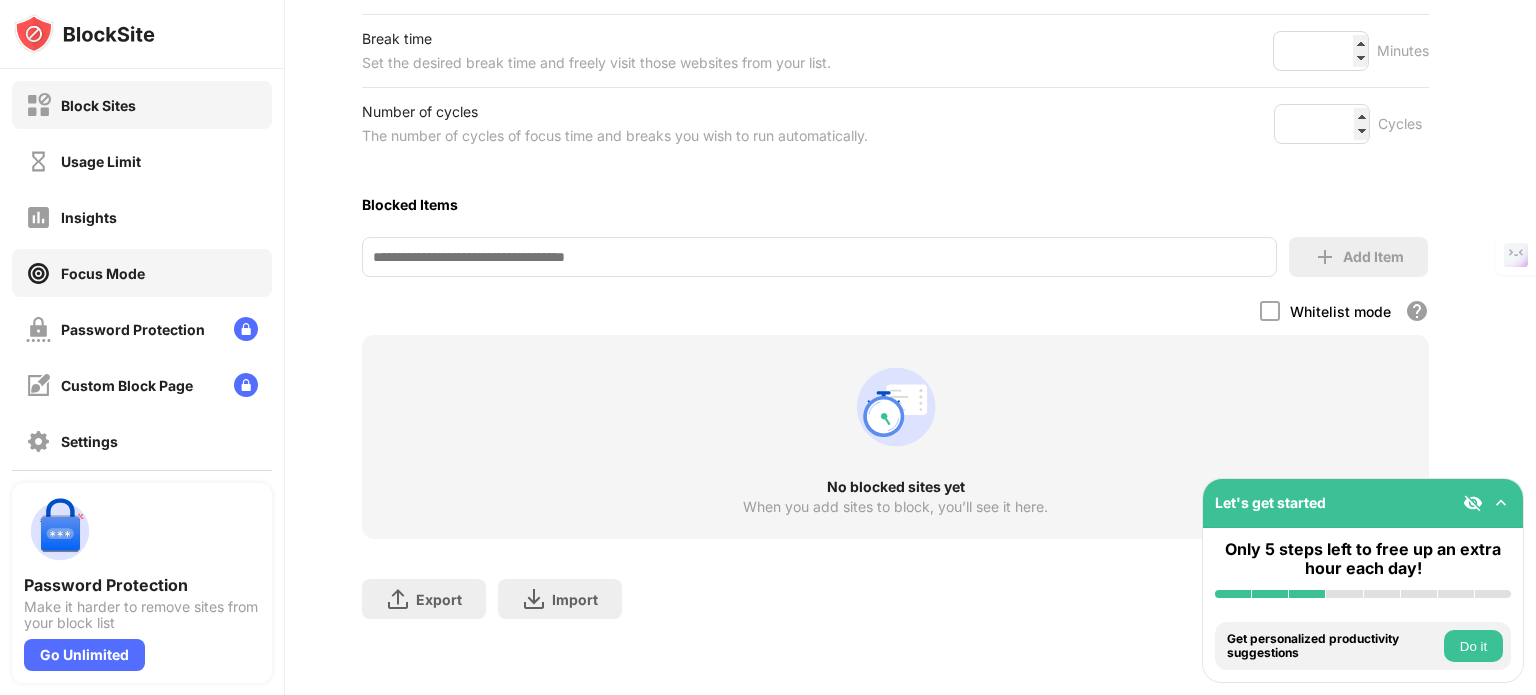 click on "Block Sites" at bounding box center [142, 105] 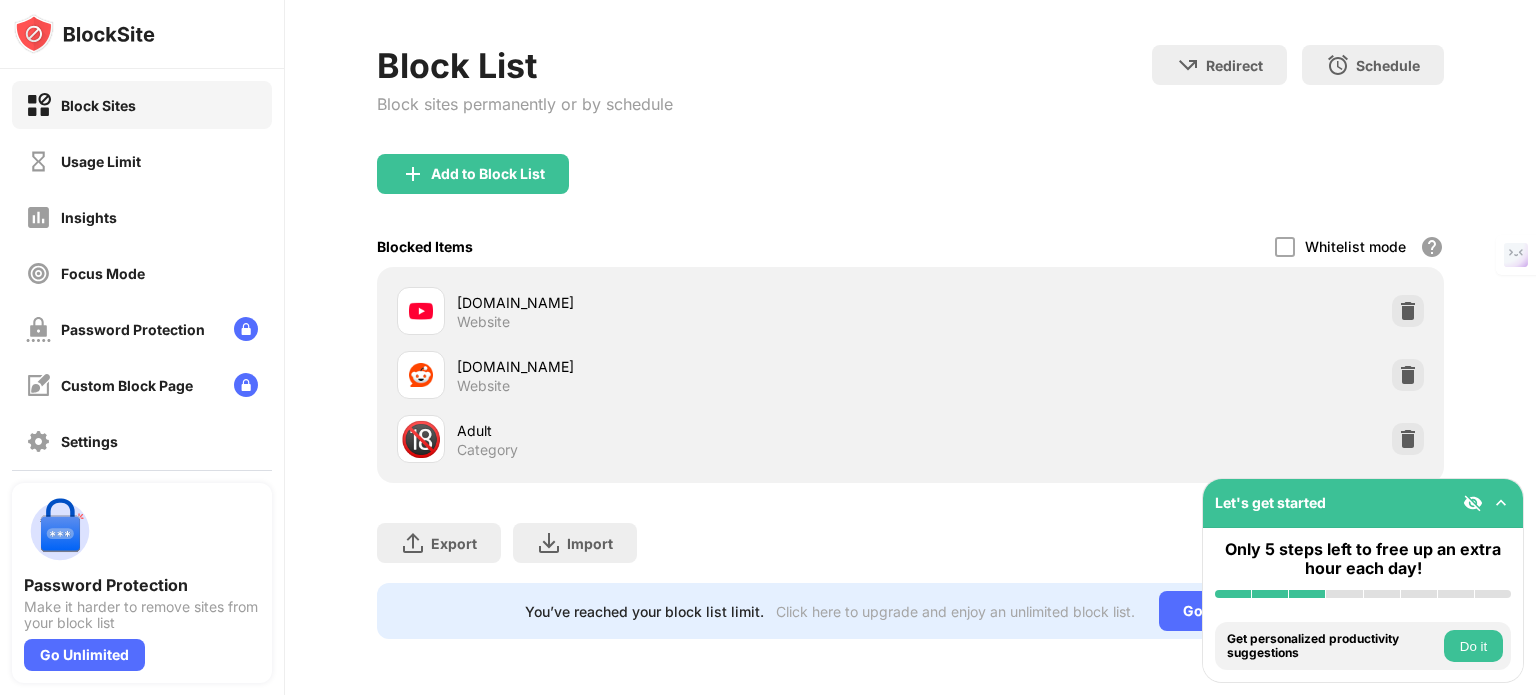 scroll, scrollTop: 93, scrollLeft: 15, axis: both 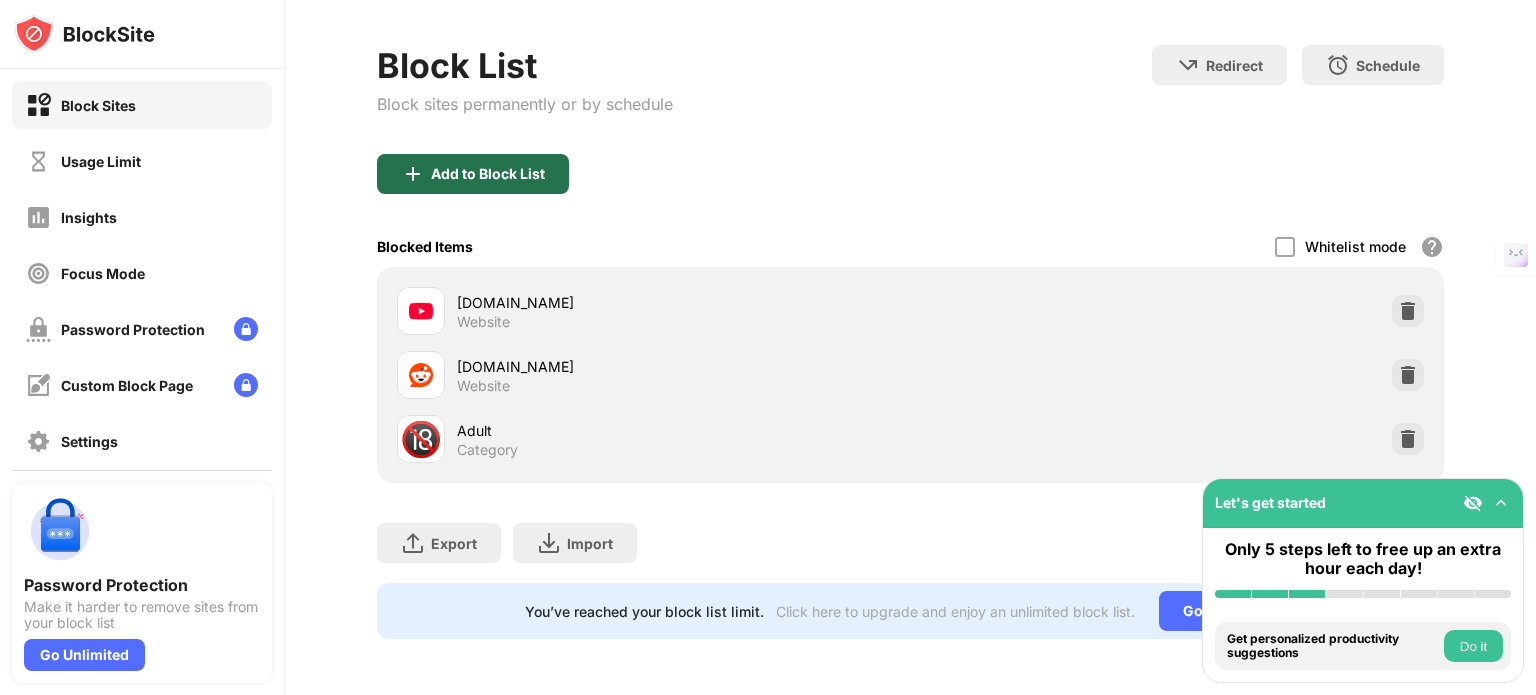 click on "Add to Block List" at bounding box center [473, 174] 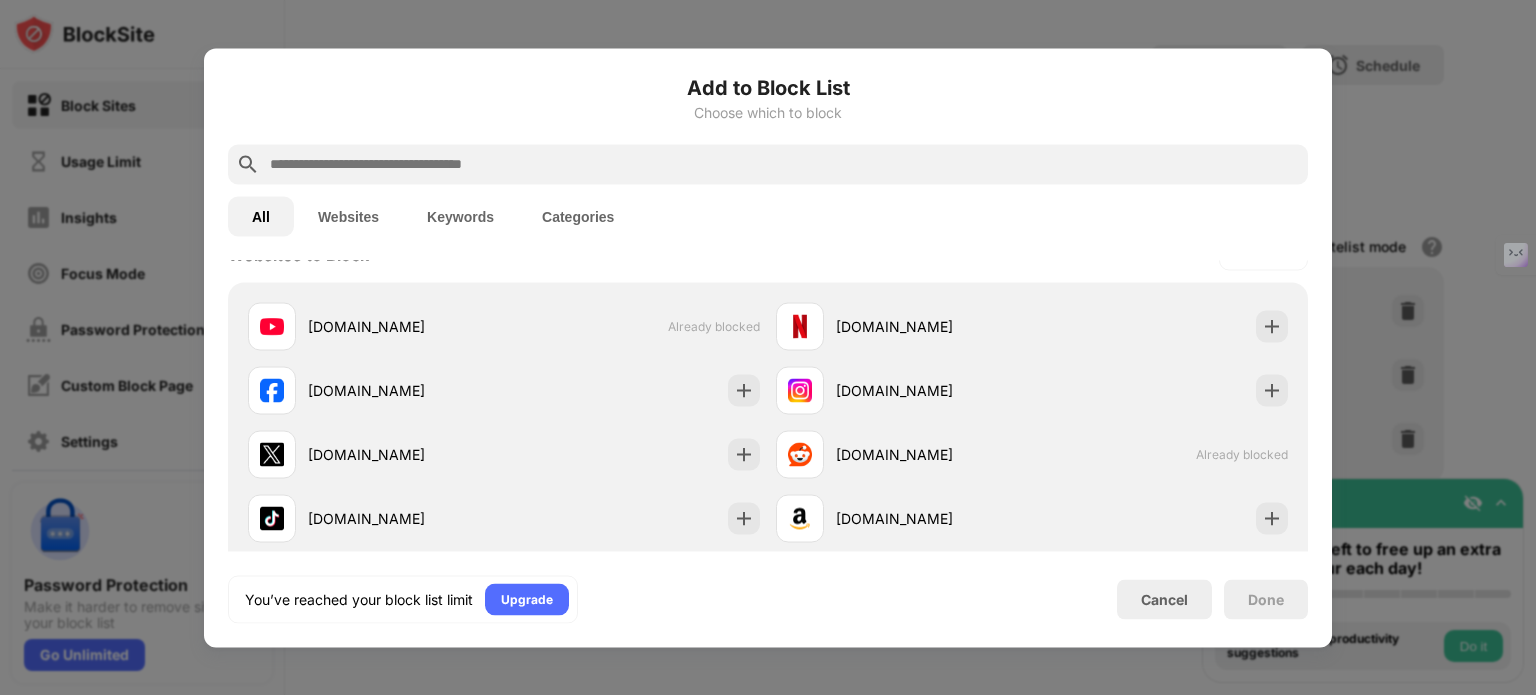 scroll, scrollTop: 0, scrollLeft: 0, axis: both 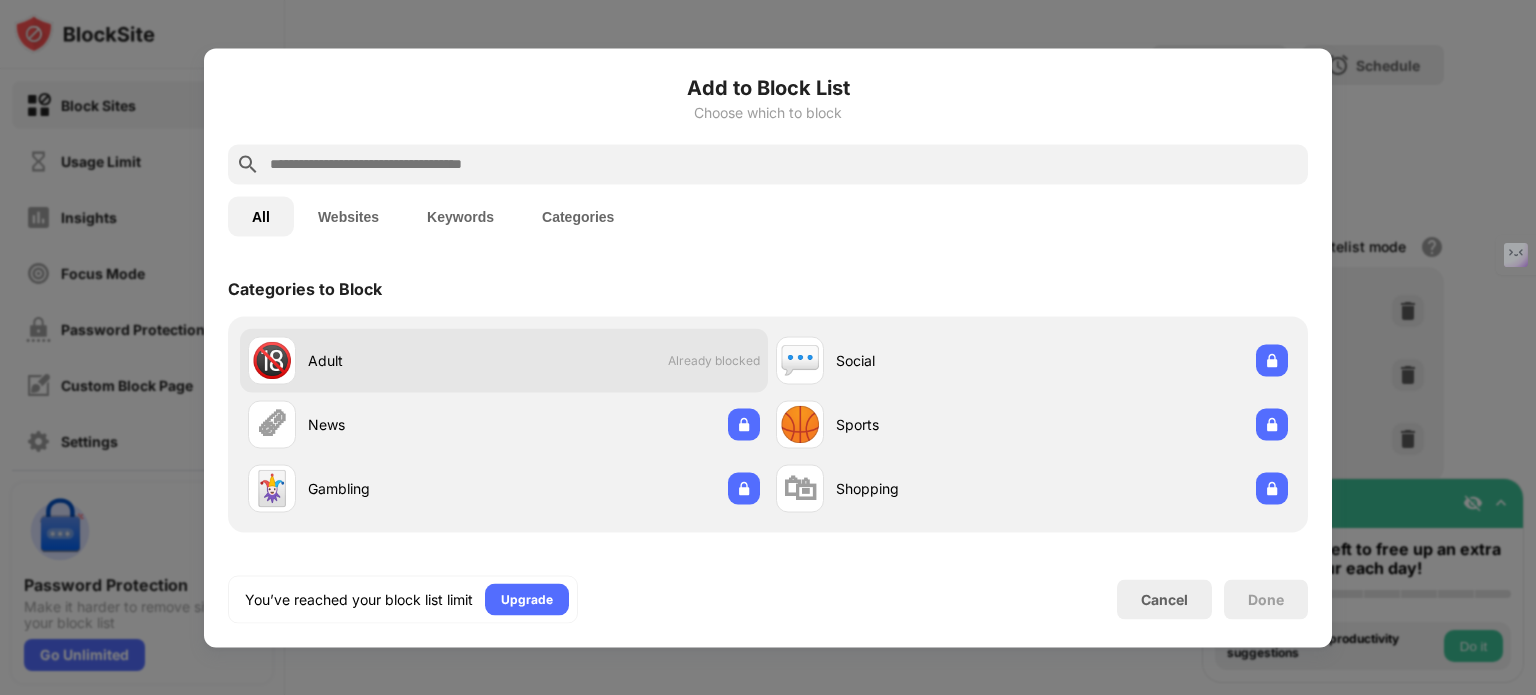 click on "🔞 Adult Already blocked" at bounding box center (504, 360) 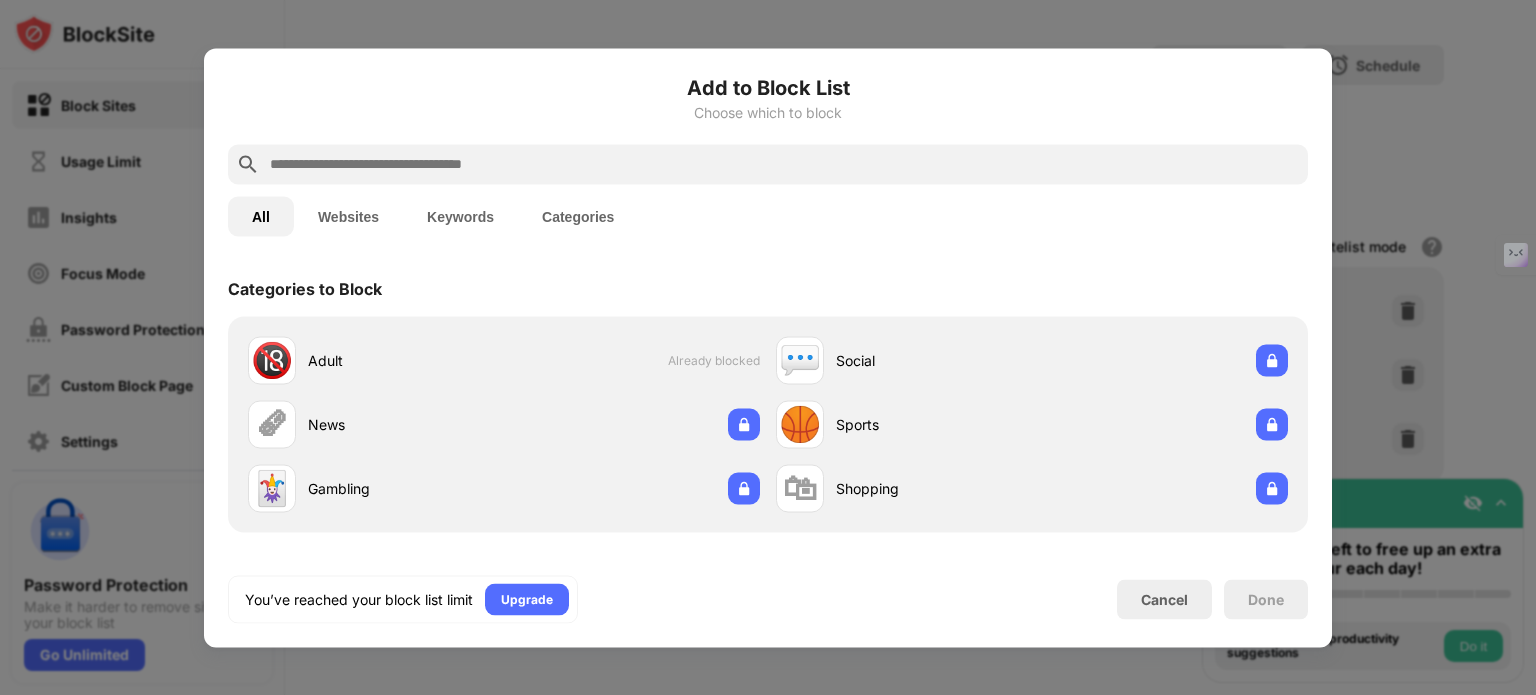 click at bounding box center [768, 347] 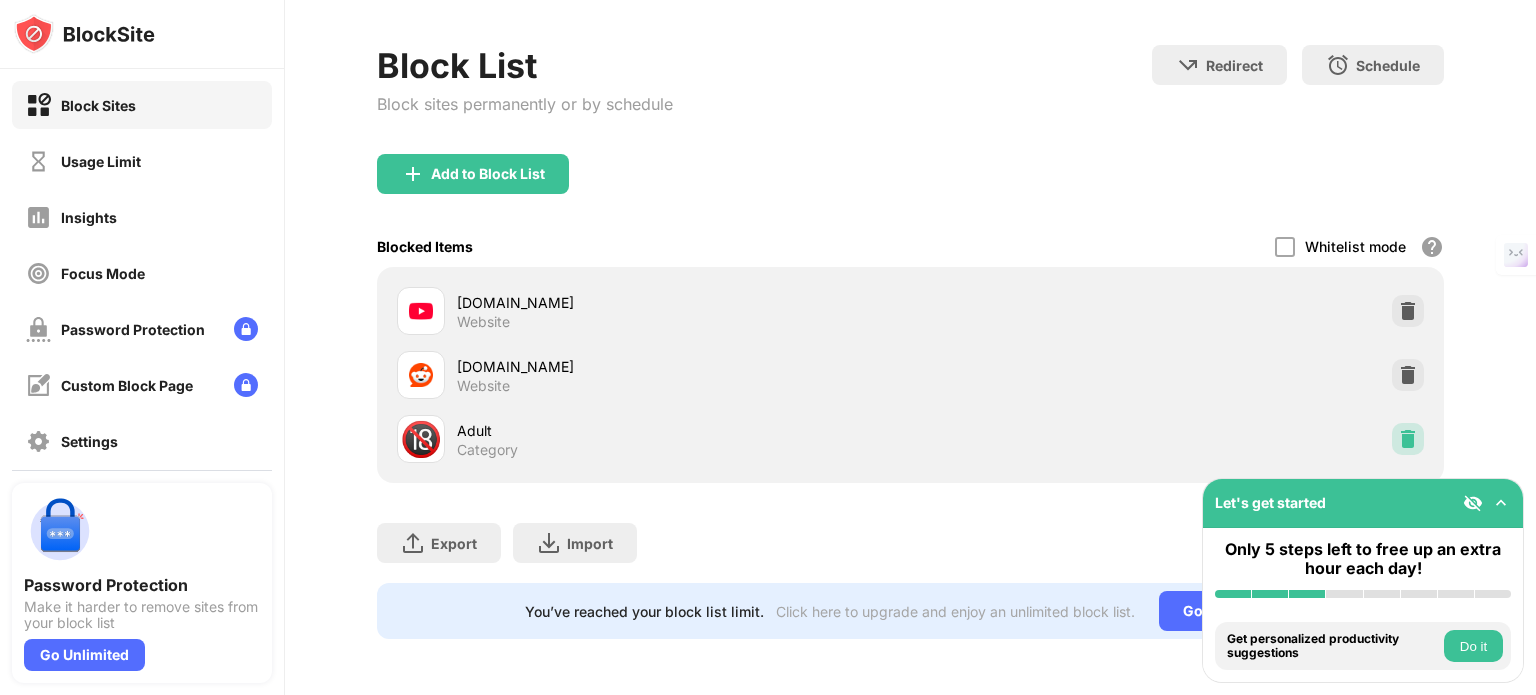 click at bounding box center (1408, 439) 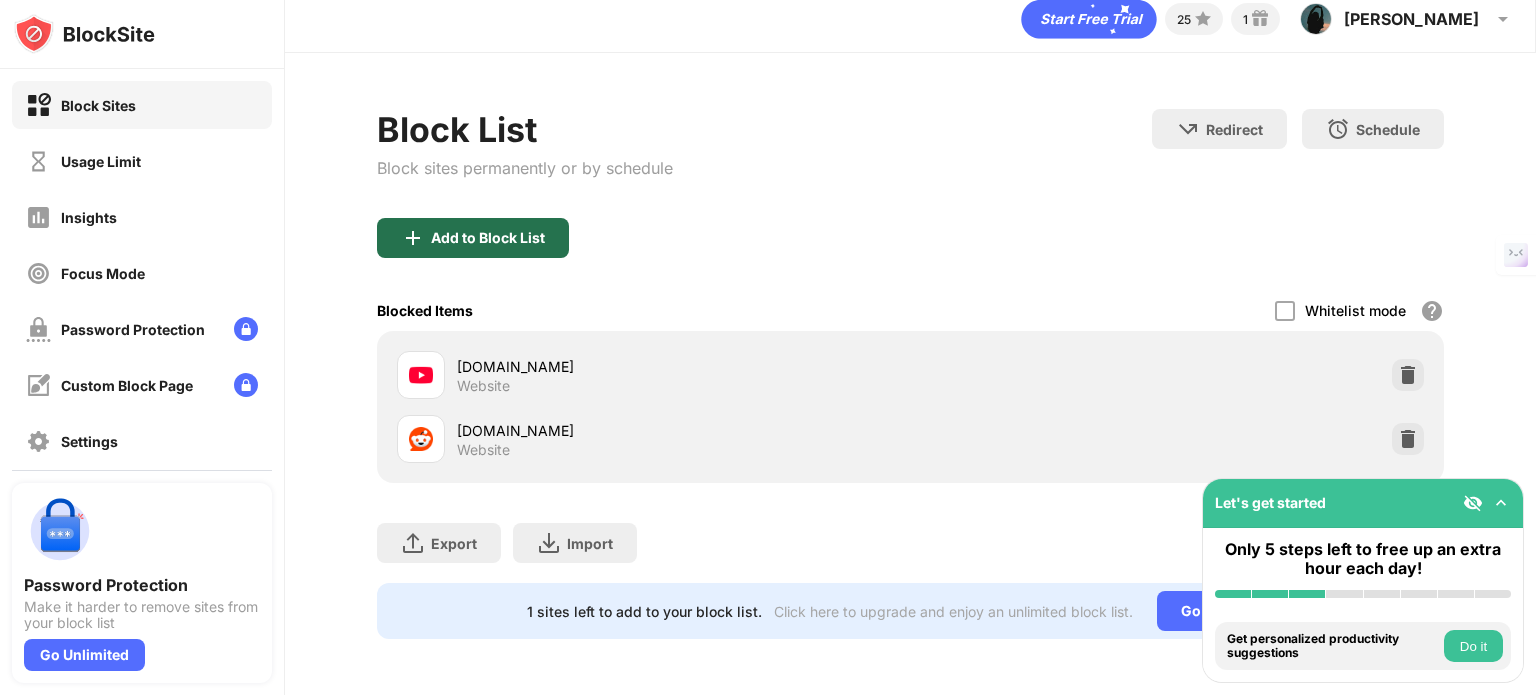 click on "Add to Block List" at bounding box center (488, 238) 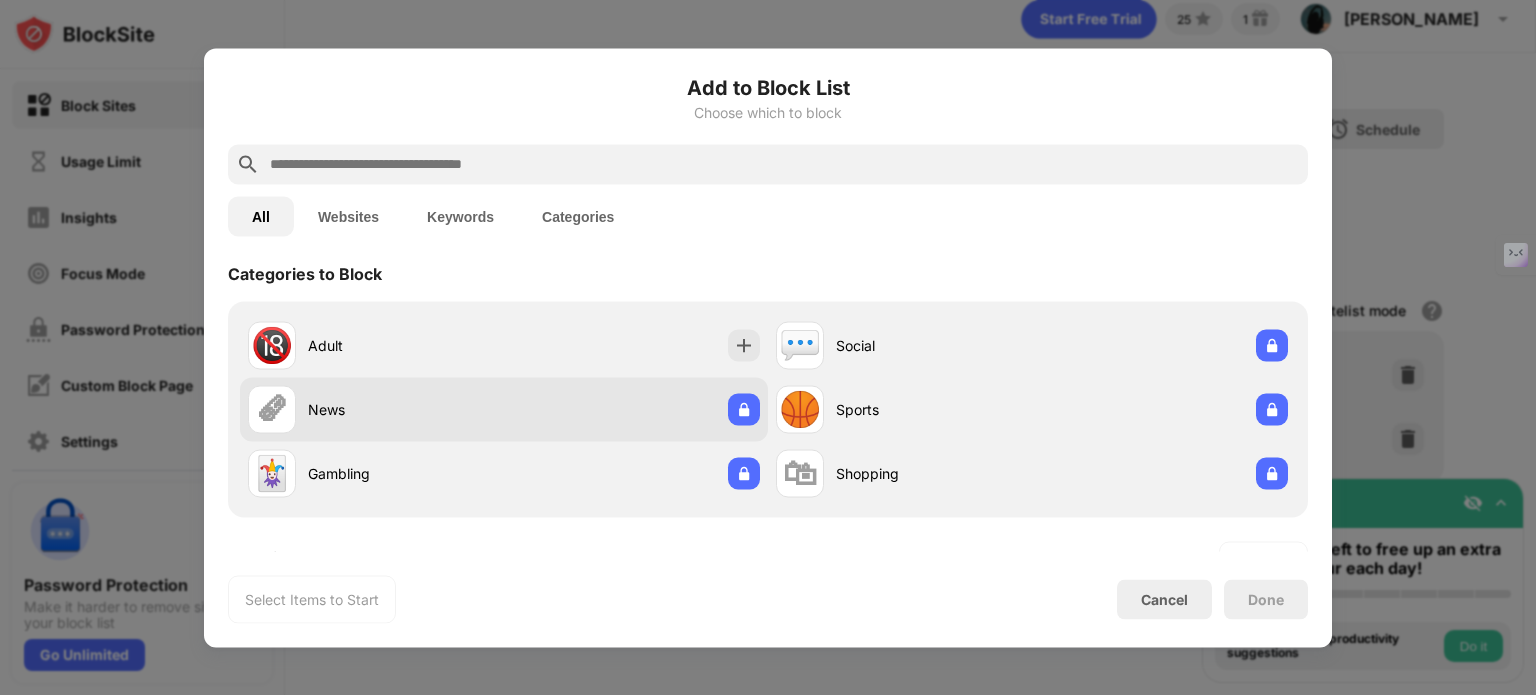 scroll, scrollTop: 16, scrollLeft: 0, axis: vertical 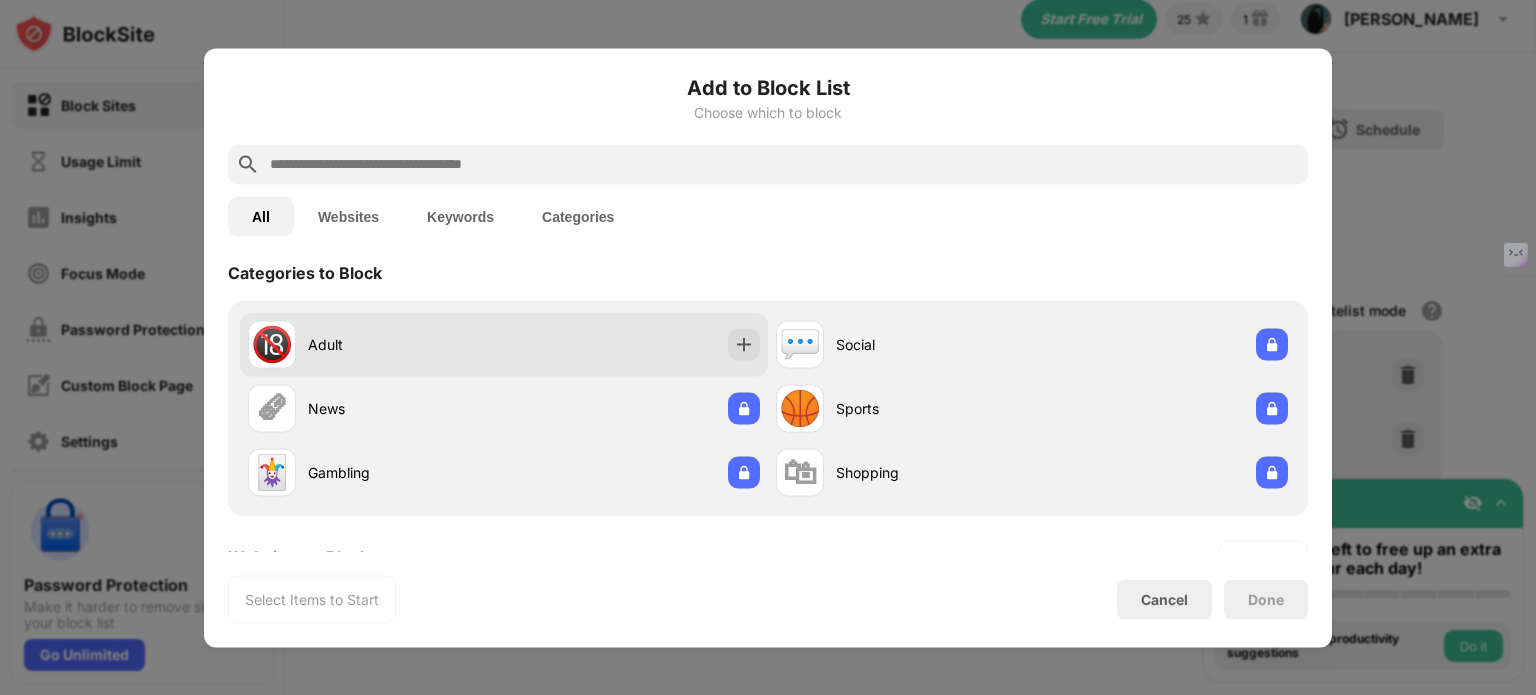 click on "🔞 Adult" at bounding box center (504, 344) 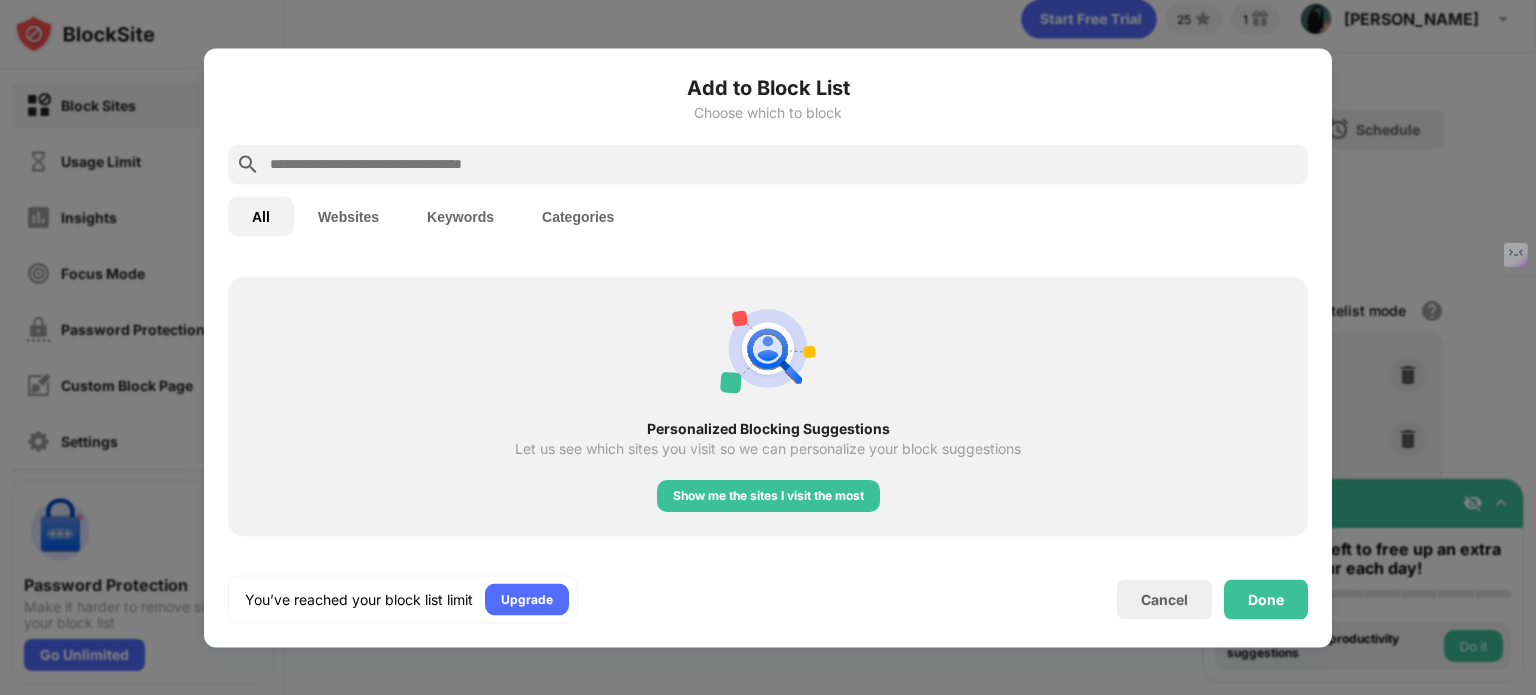 scroll, scrollTop: 736, scrollLeft: 0, axis: vertical 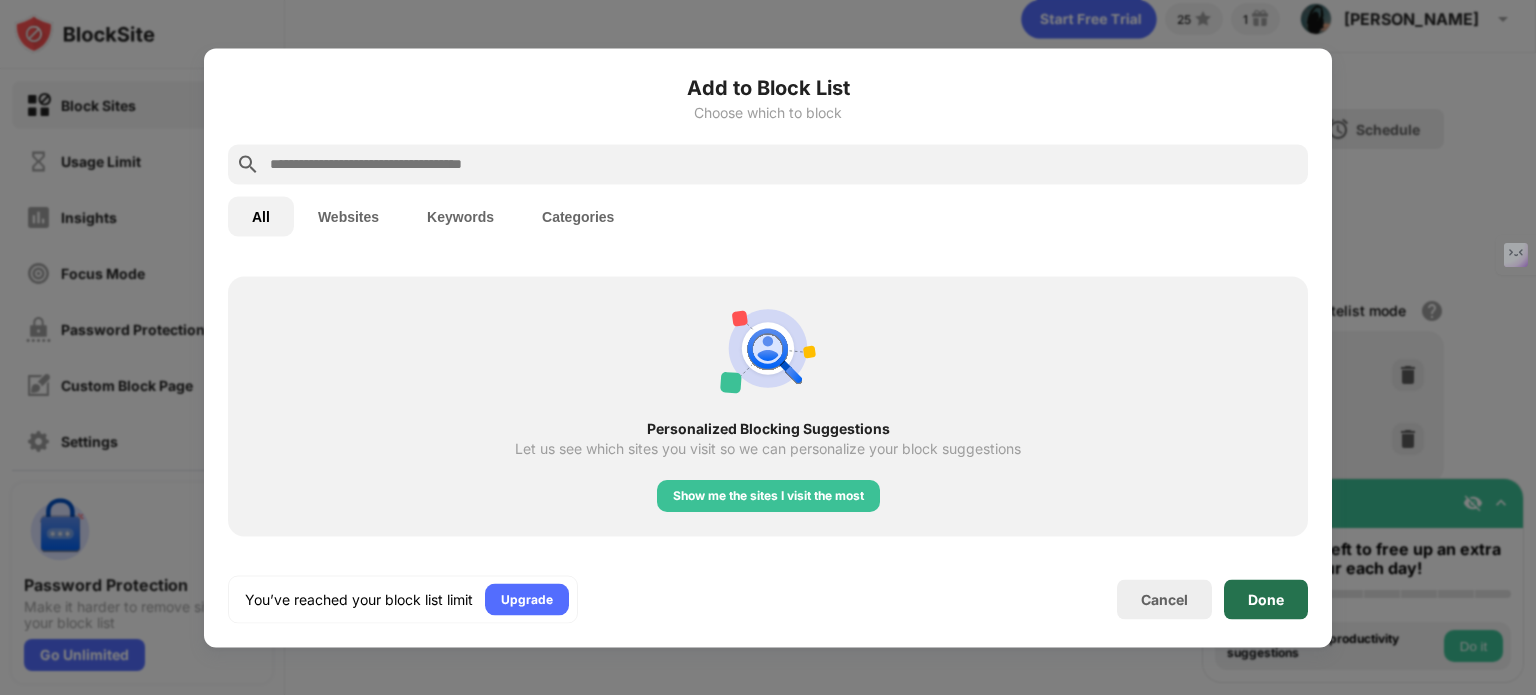 click on "Done" at bounding box center [1266, 599] 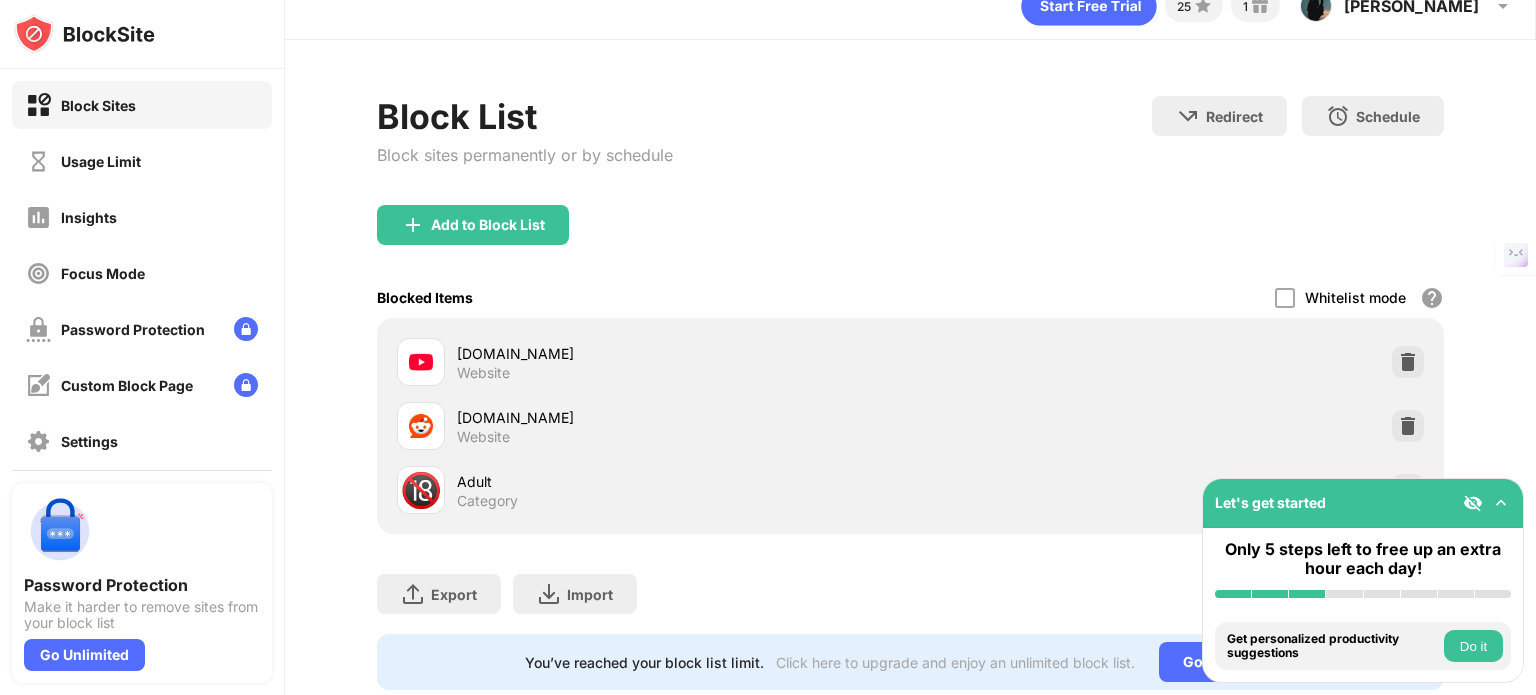 scroll, scrollTop: 93, scrollLeft: 15, axis: both 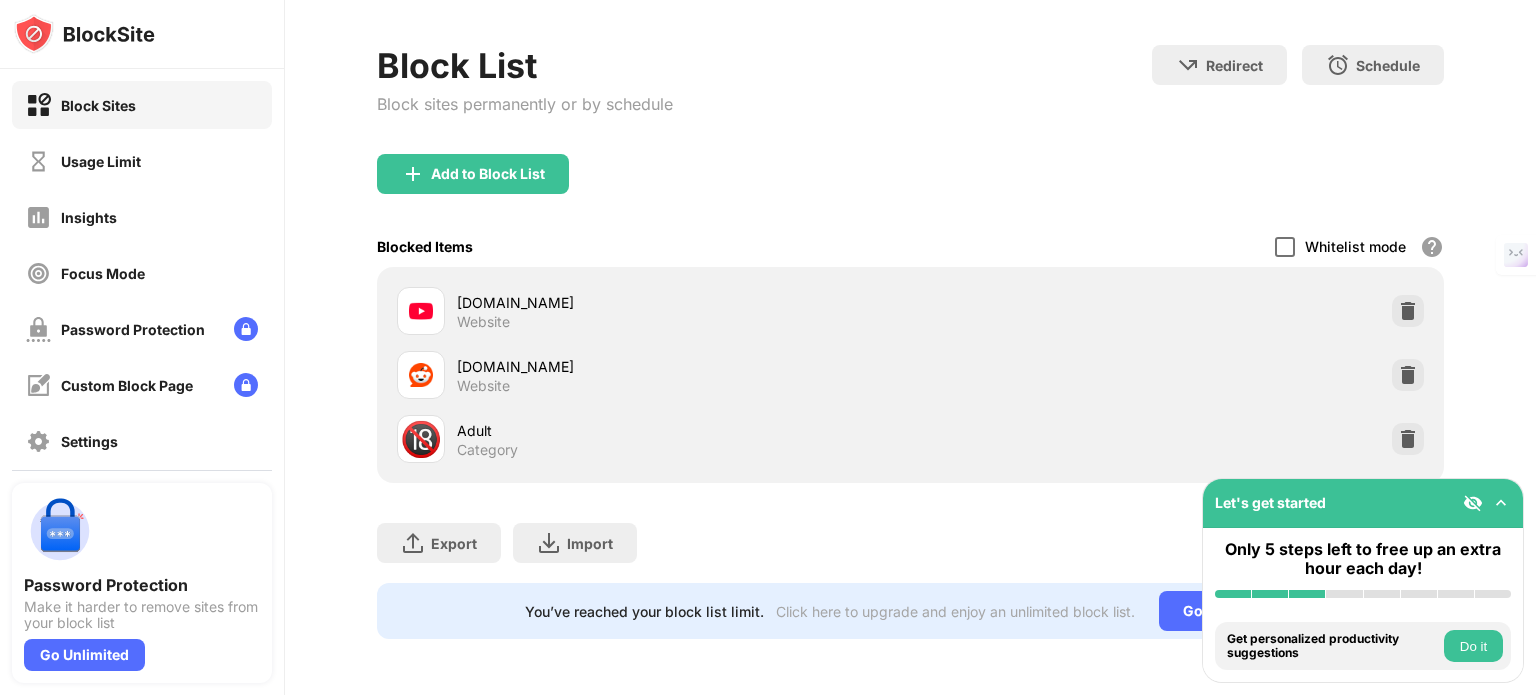 click at bounding box center [1285, 247] 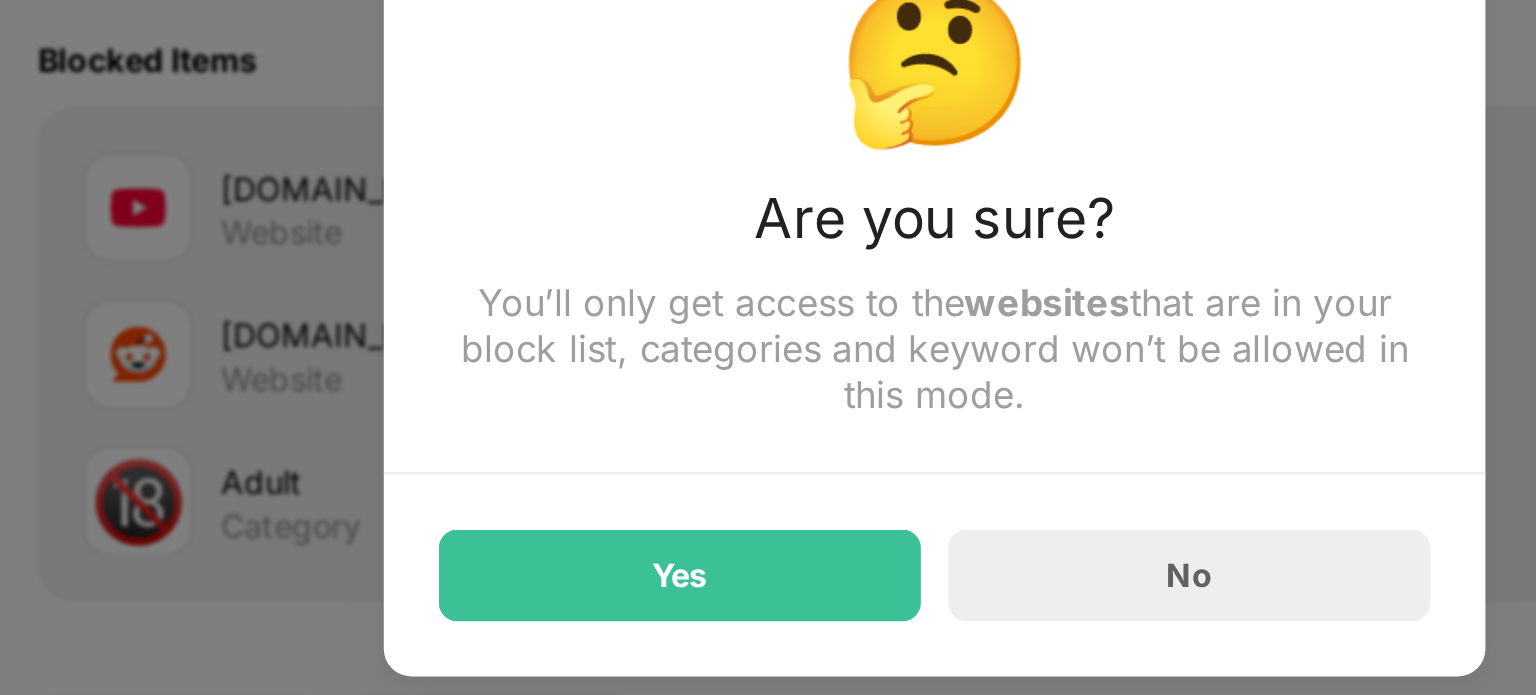 drag, startPoint x: 679, startPoint y: 355, endPoint x: 858, endPoint y: 361, distance: 179.10052 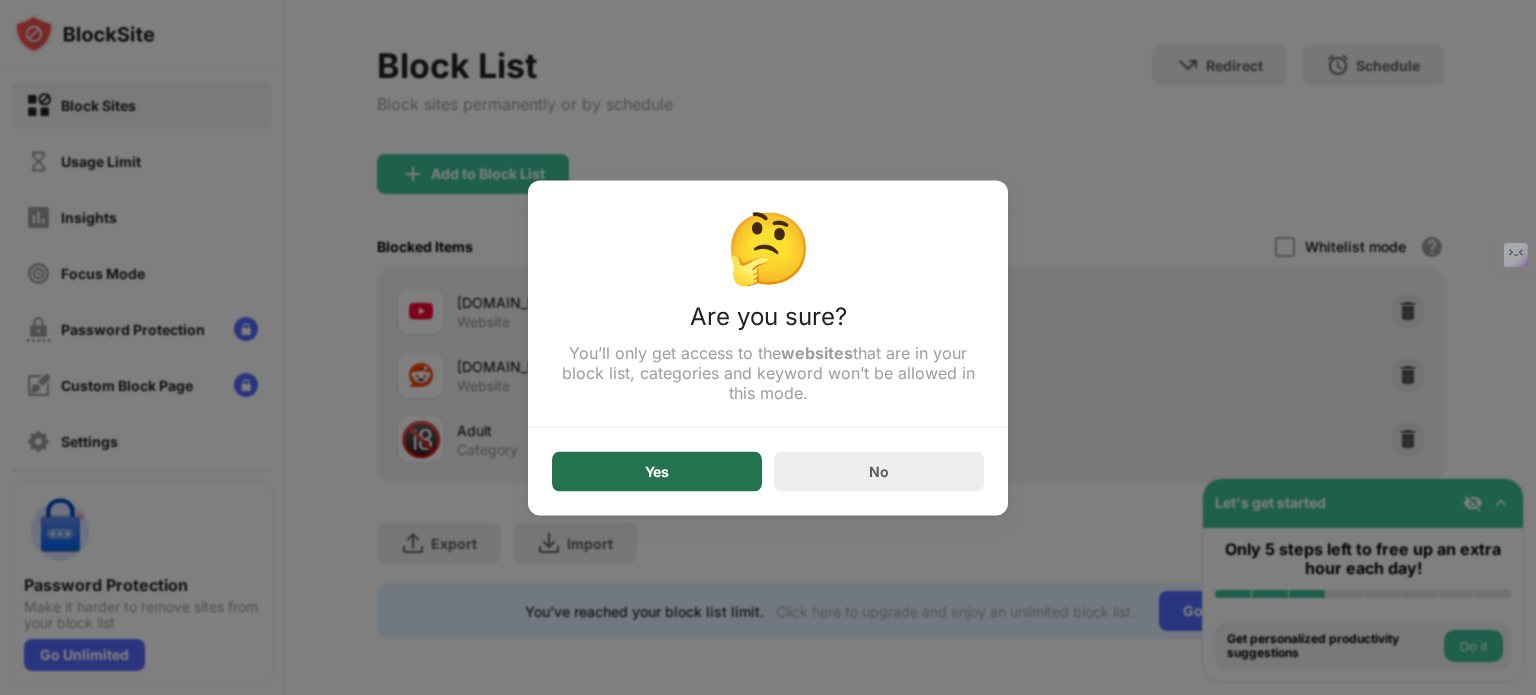 click on "Yes" at bounding box center (657, 471) 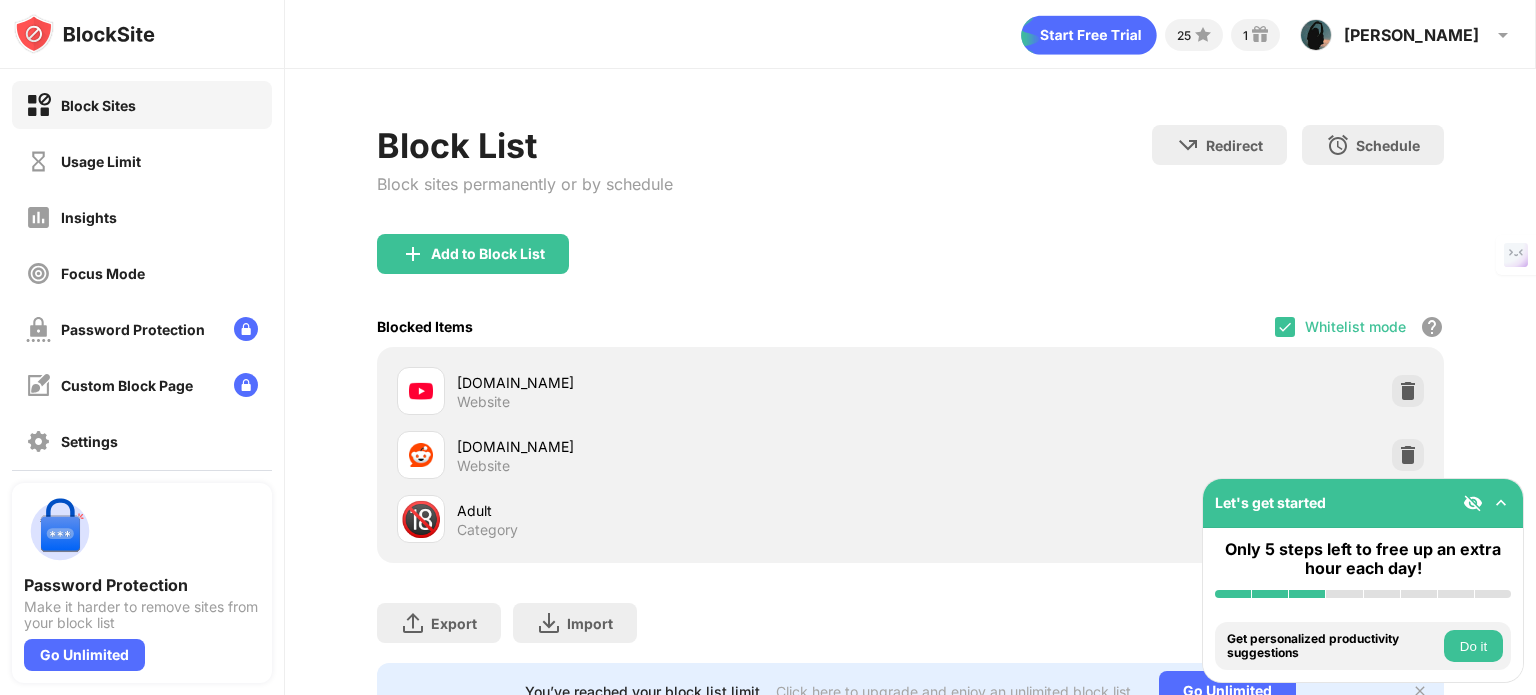 scroll, scrollTop: 88, scrollLeft: 15, axis: both 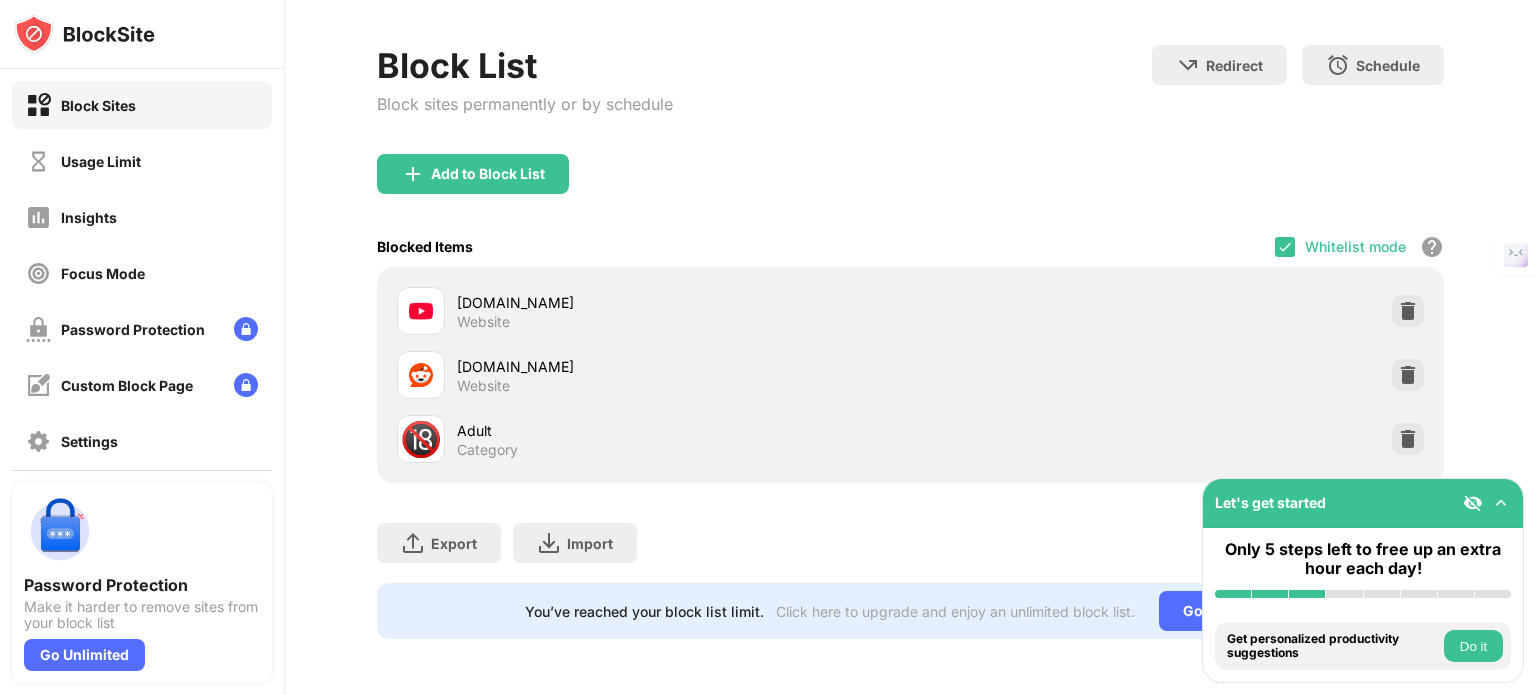 click on "Blocked Items Whitelist mode Block all websites except for those in your whitelist. Whitelist Mode only works with URLs and won't include categories or keywords." at bounding box center [910, 246] 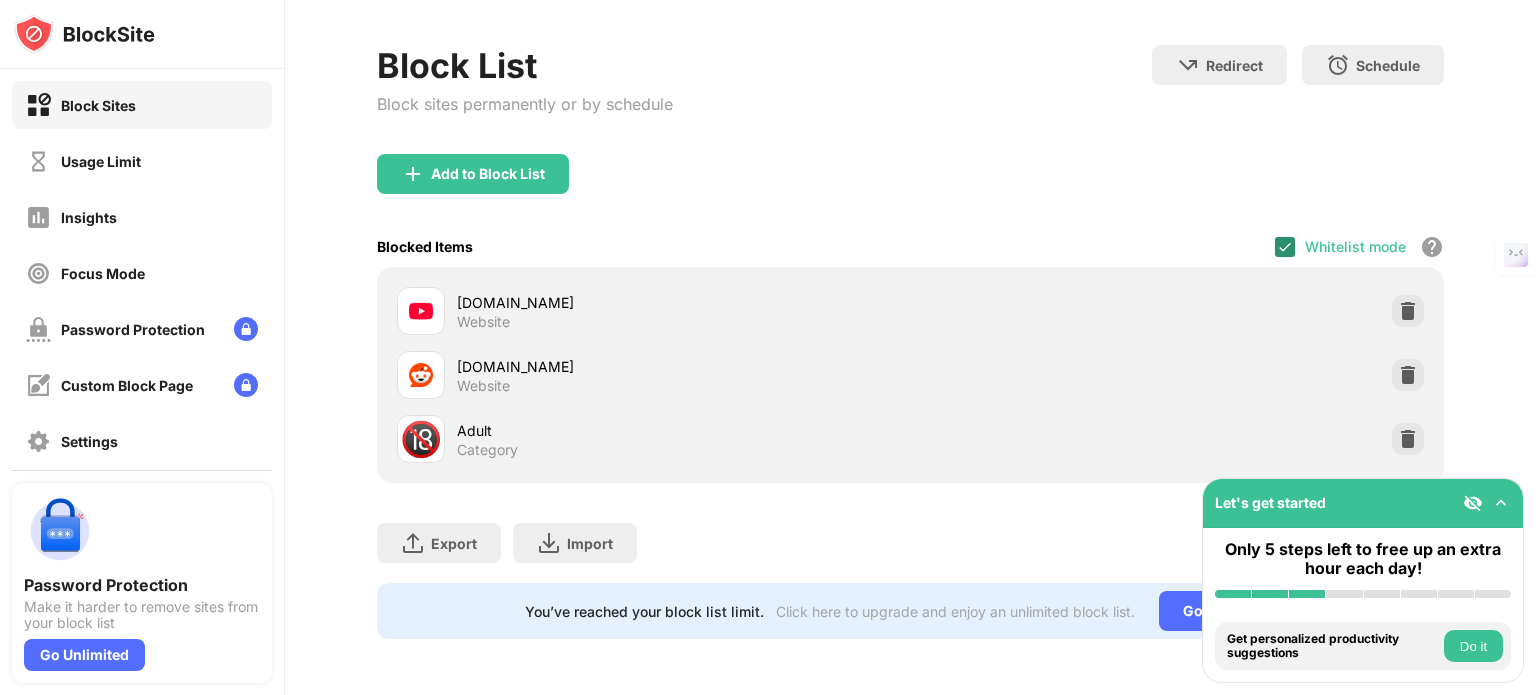 click at bounding box center [1285, 247] 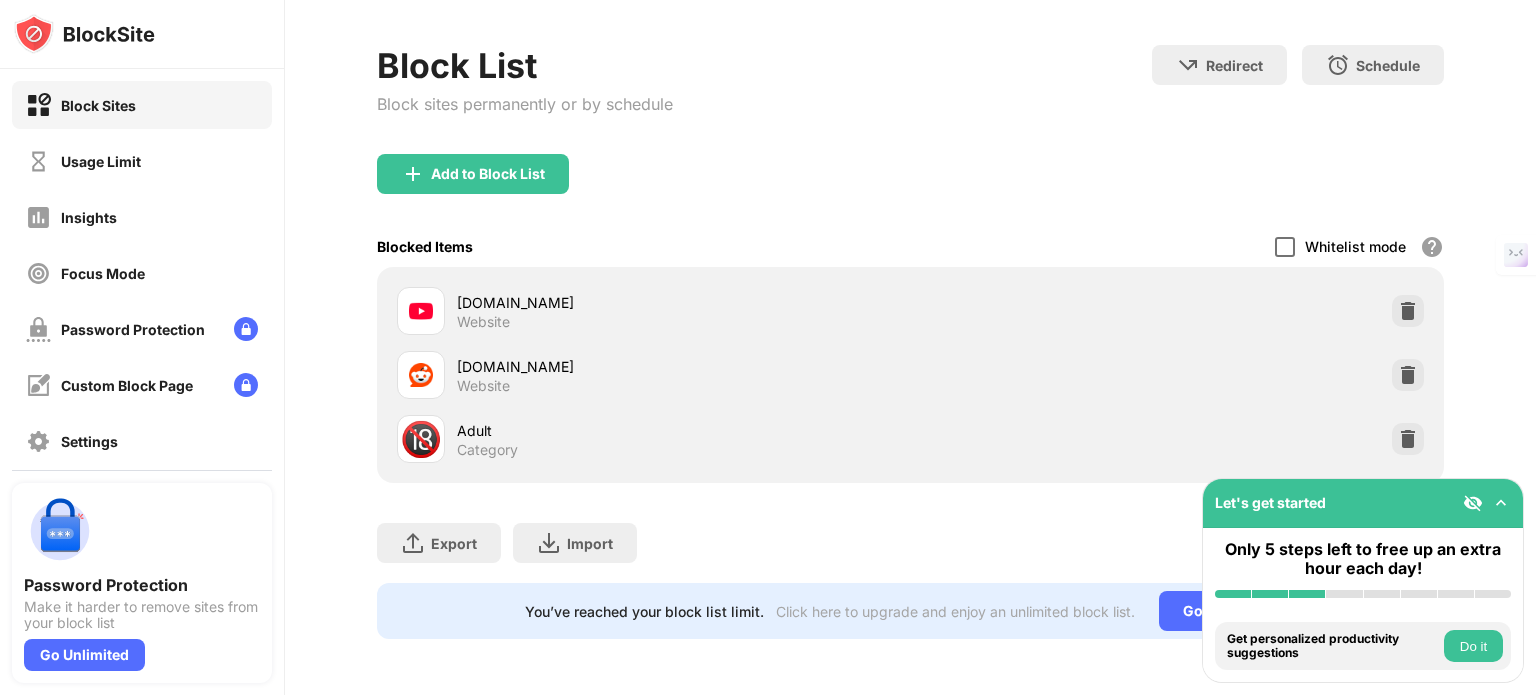 scroll, scrollTop: 93, scrollLeft: 15, axis: both 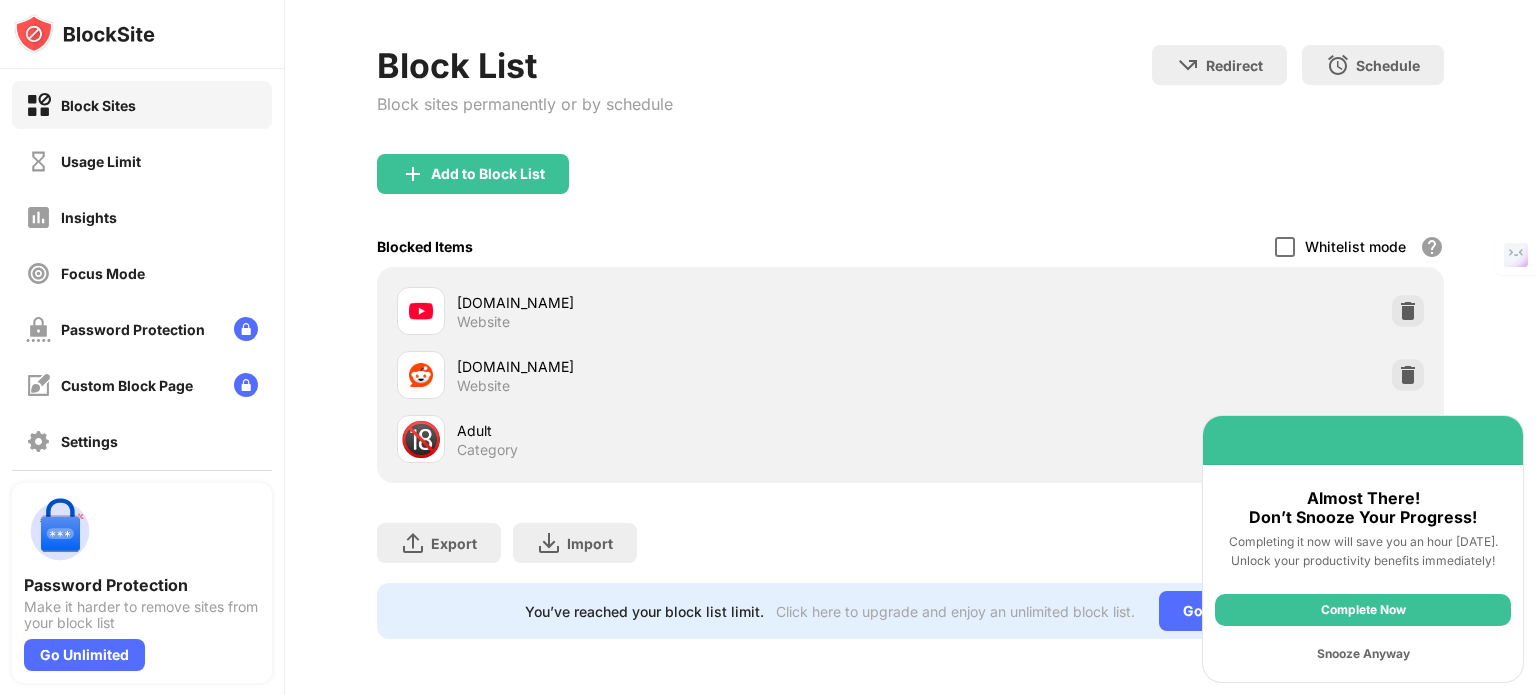 click on "Snooze Anyway" at bounding box center [1363, 654] 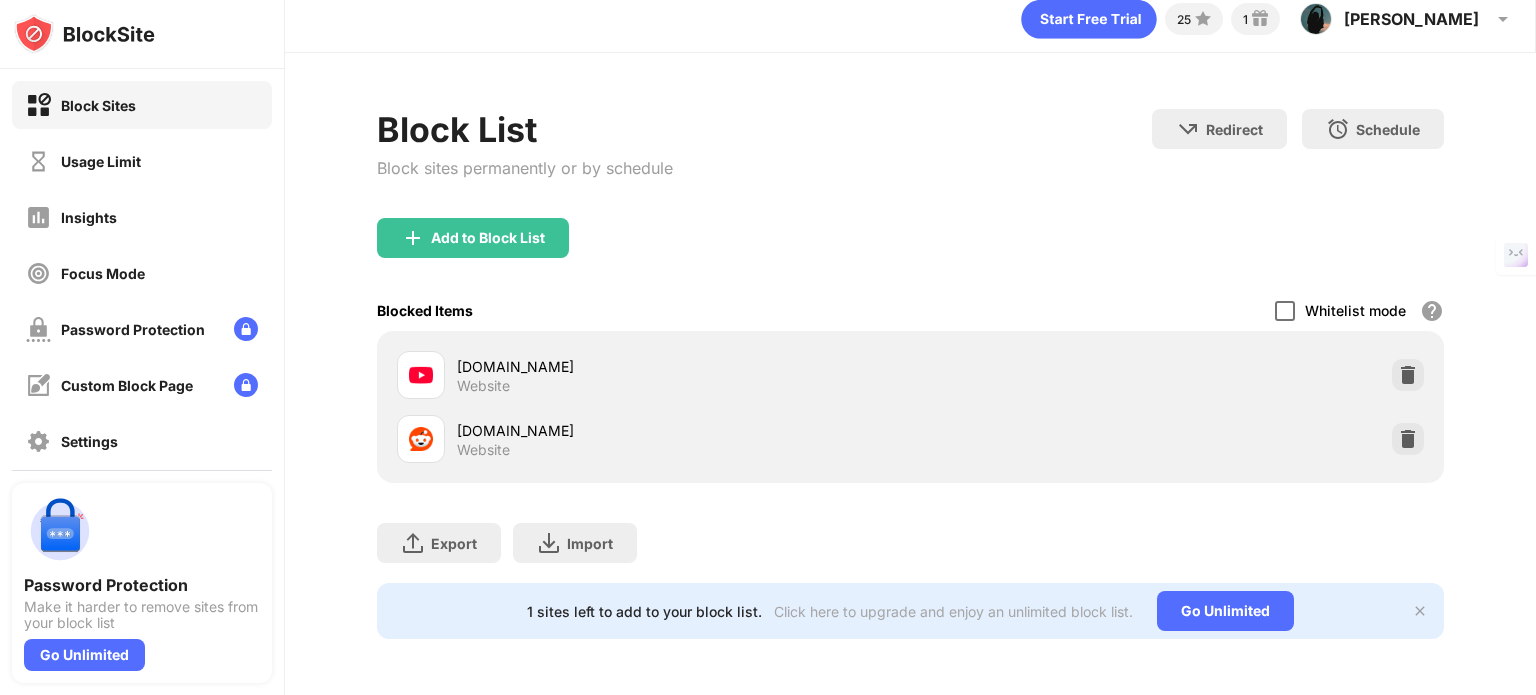 scroll, scrollTop: 29, scrollLeft: 0, axis: vertical 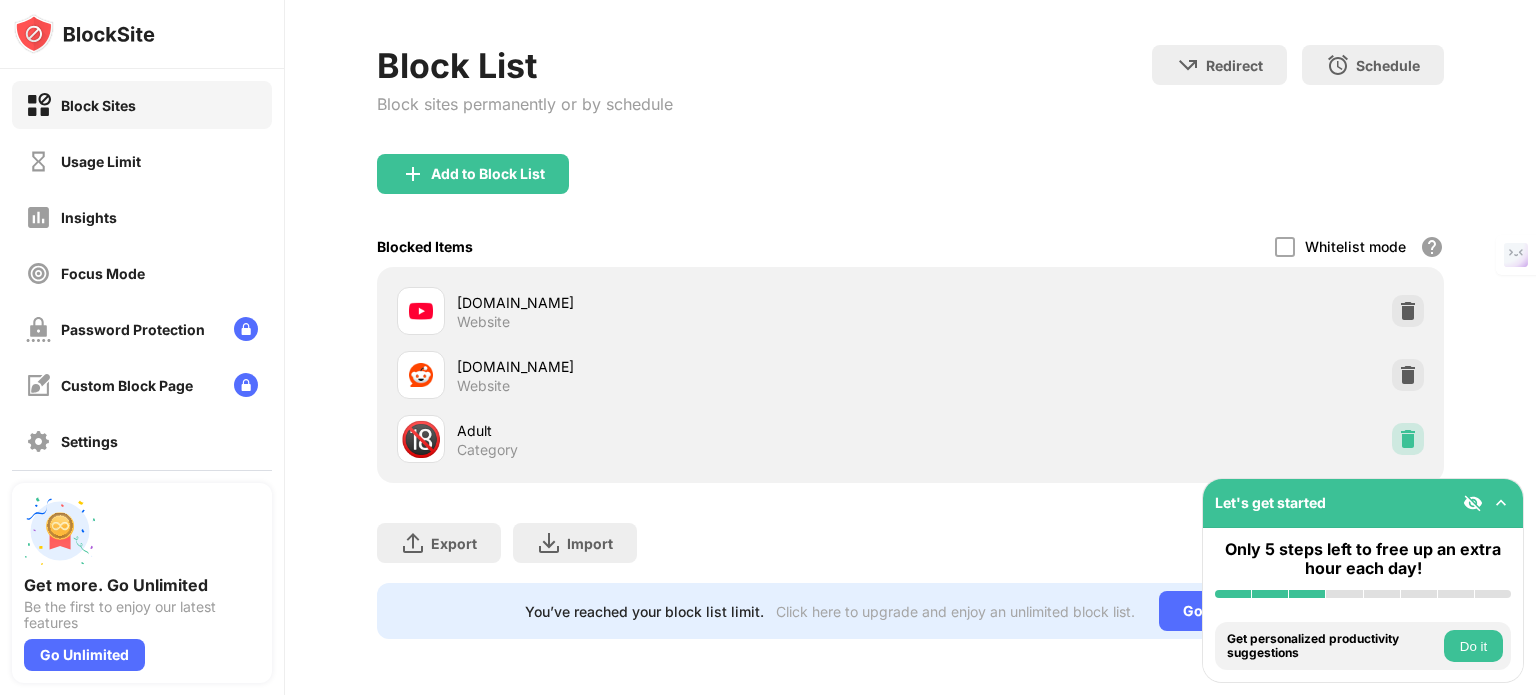 click at bounding box center [1408, 439] 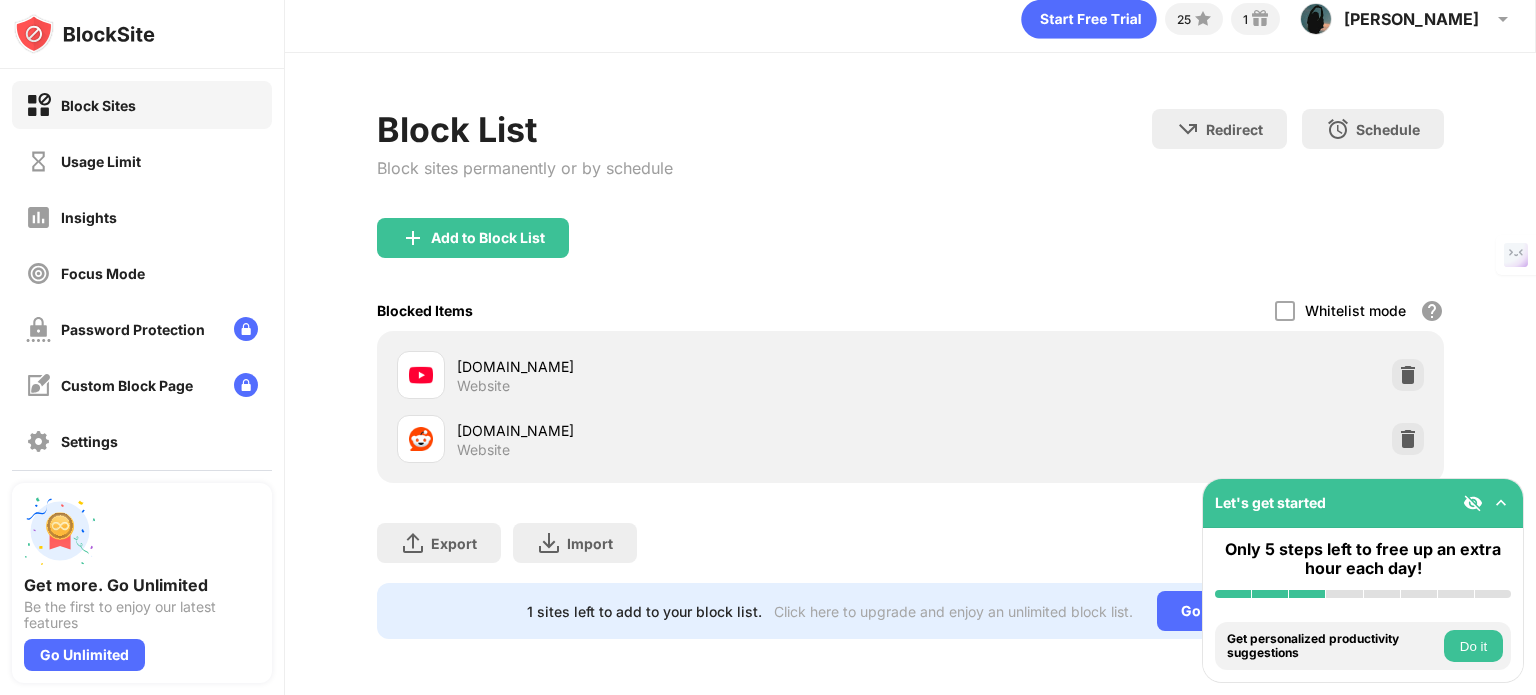 scroll, scrollTop: 29, scrollLeft: 0, axis: vertical 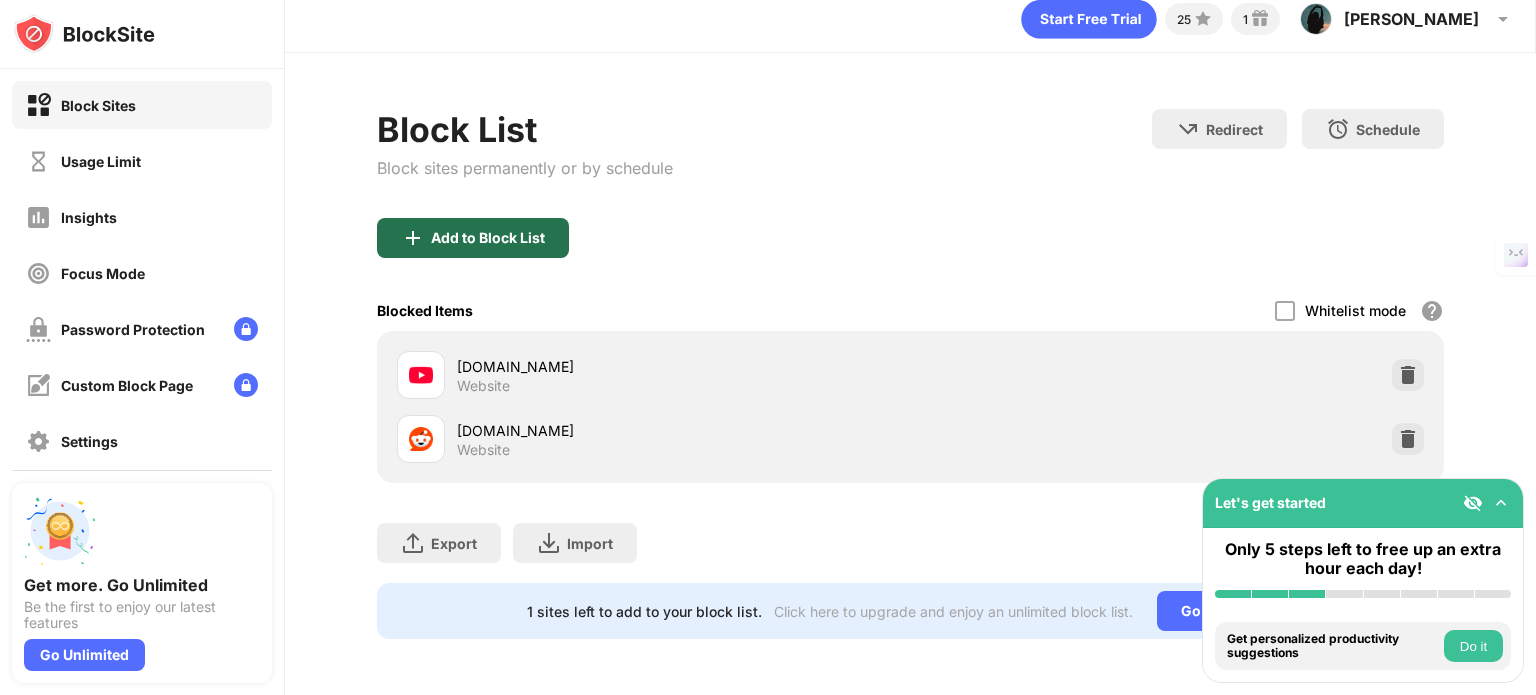 click on "Add to Block List" at bounding box center (473, 238) 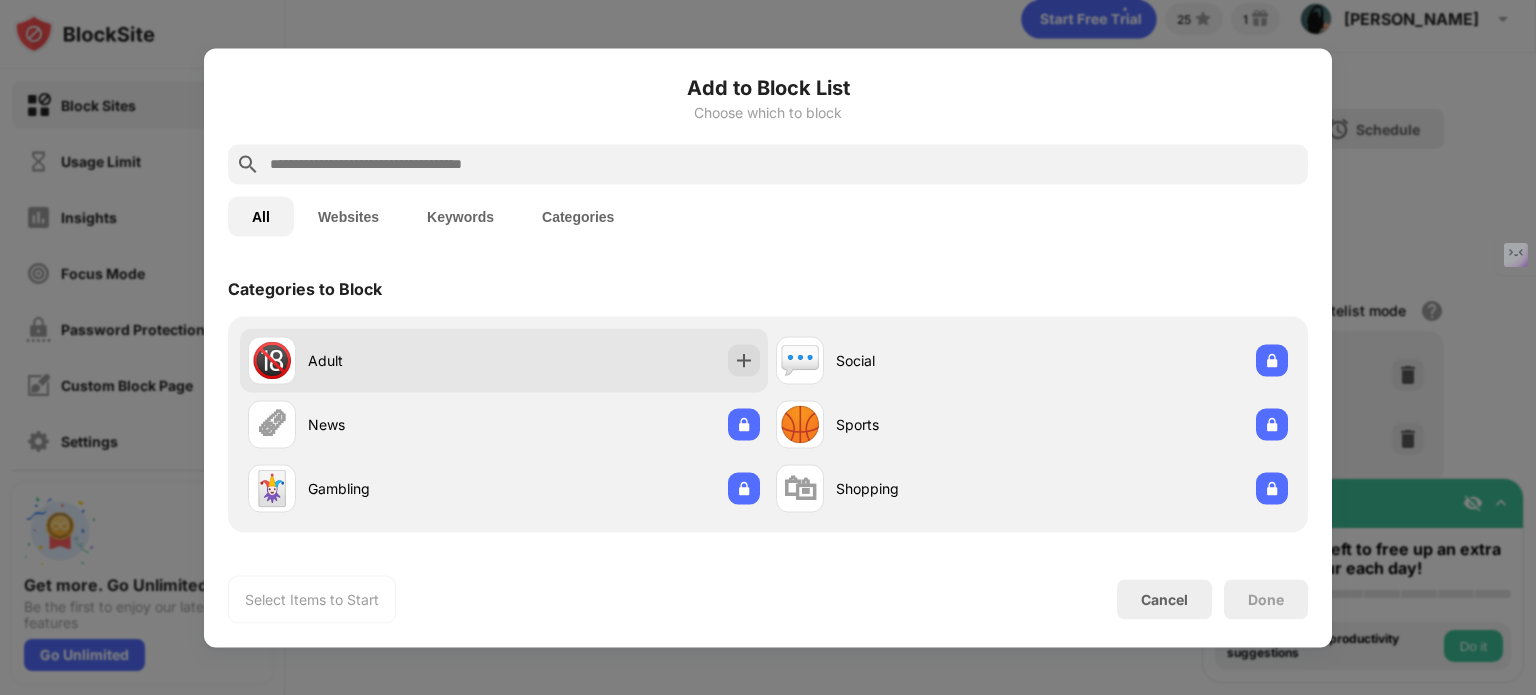 click on "🔞 Adult" at bounding box center [504, 360] 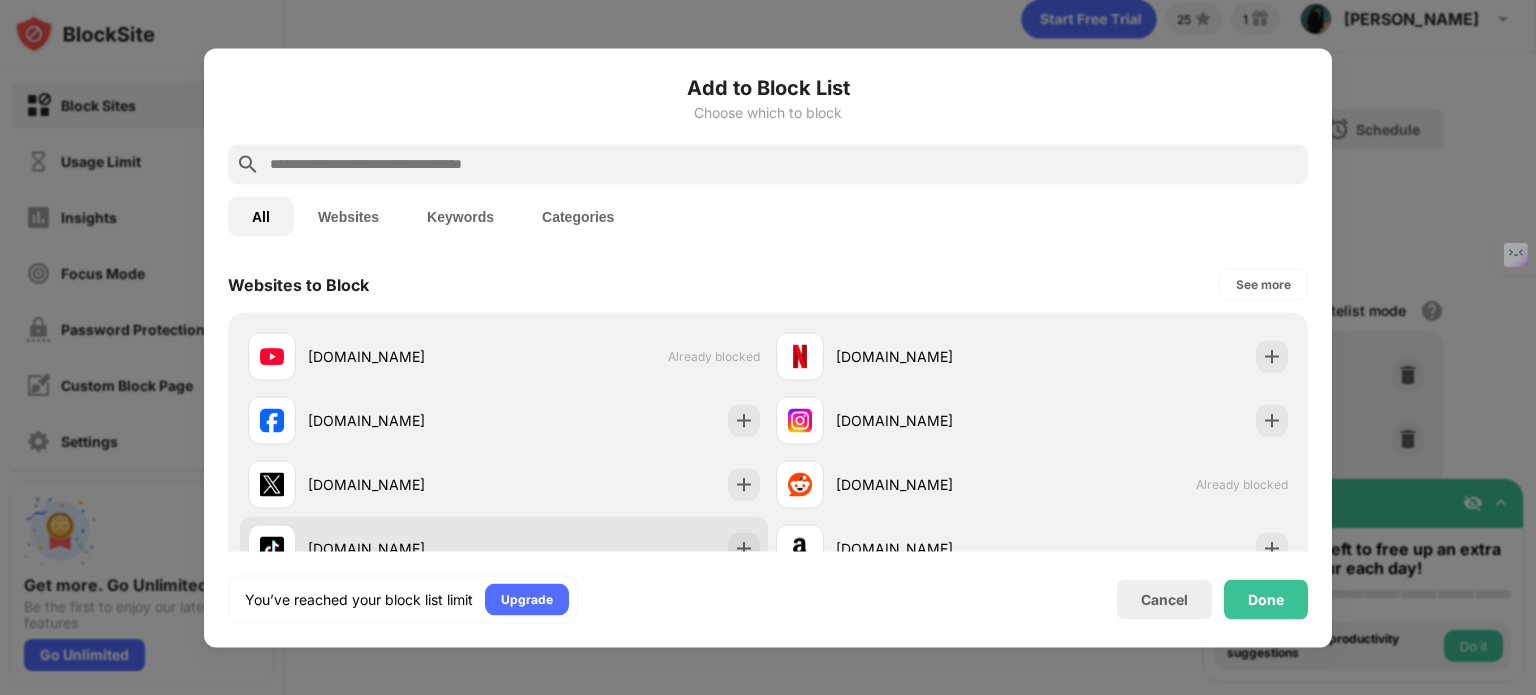 scroll, scrollTop: 291, scrollLeft: 0, axis: vertical 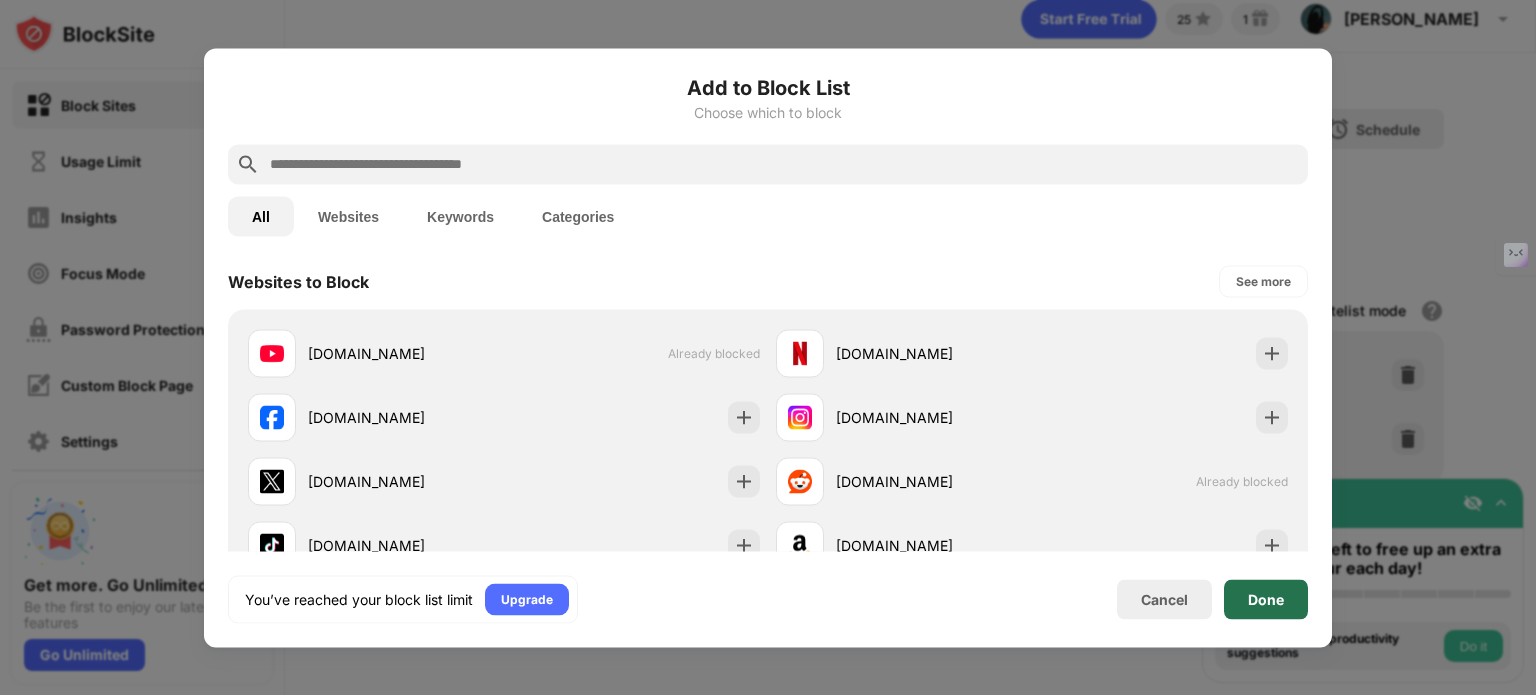 click on "Done" at bounding box center [1266, 599] 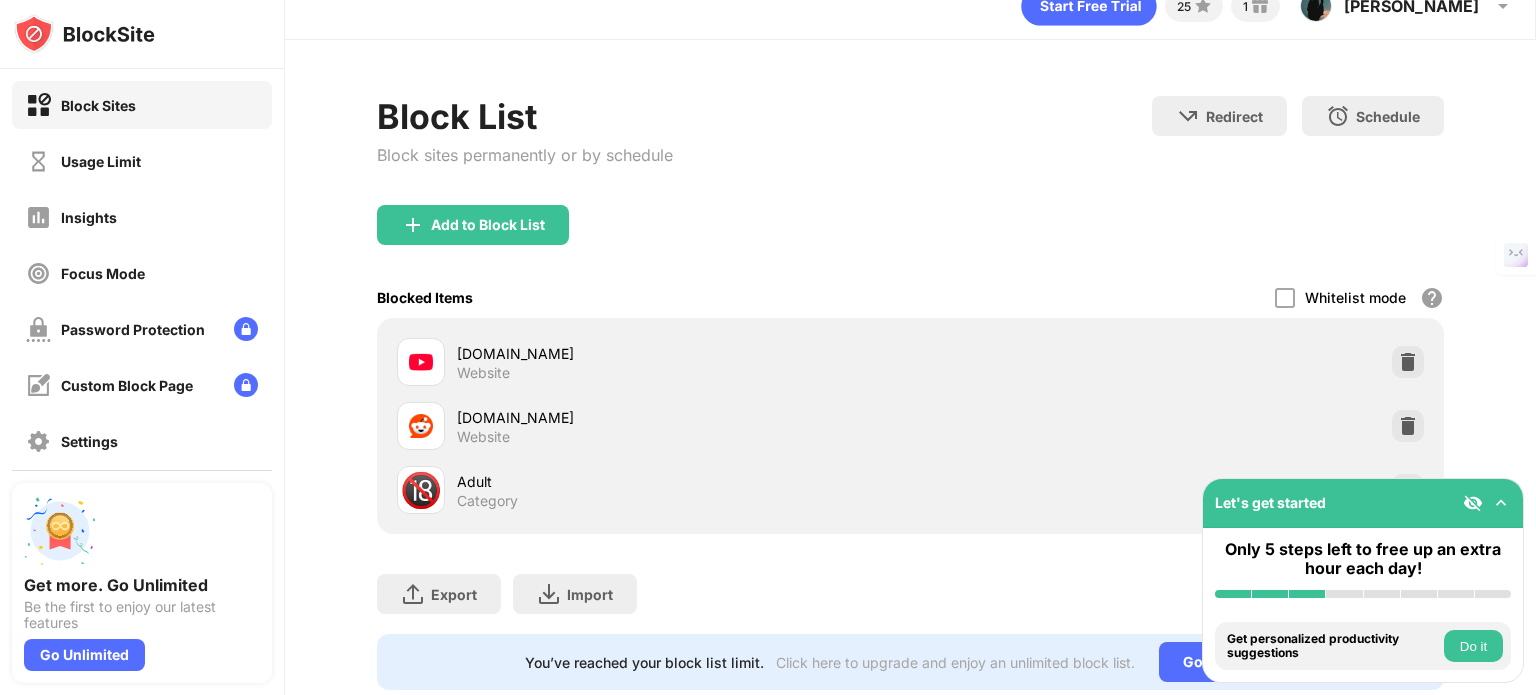 scroll, scrollTop: 93, scrollLeft: 0, axis: vertical 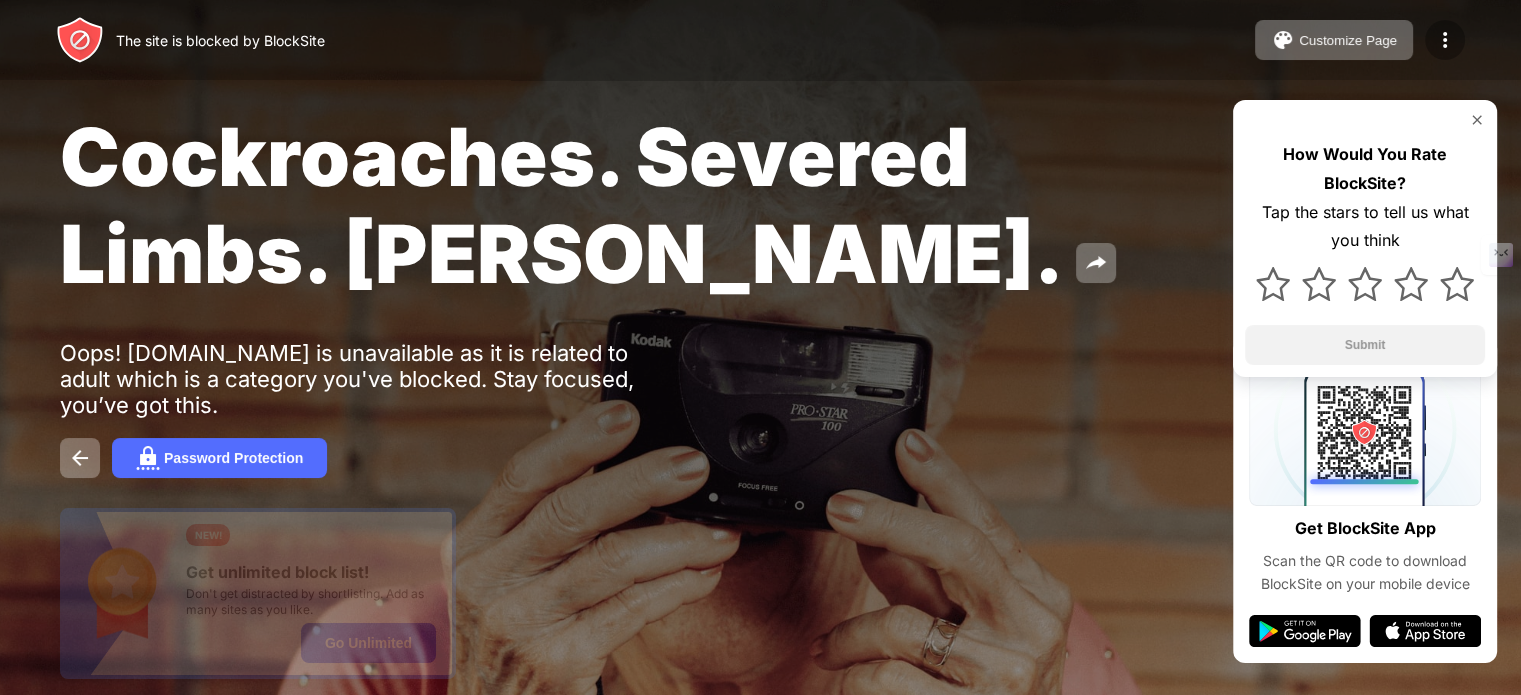 click at bounding box center [1445, 40] 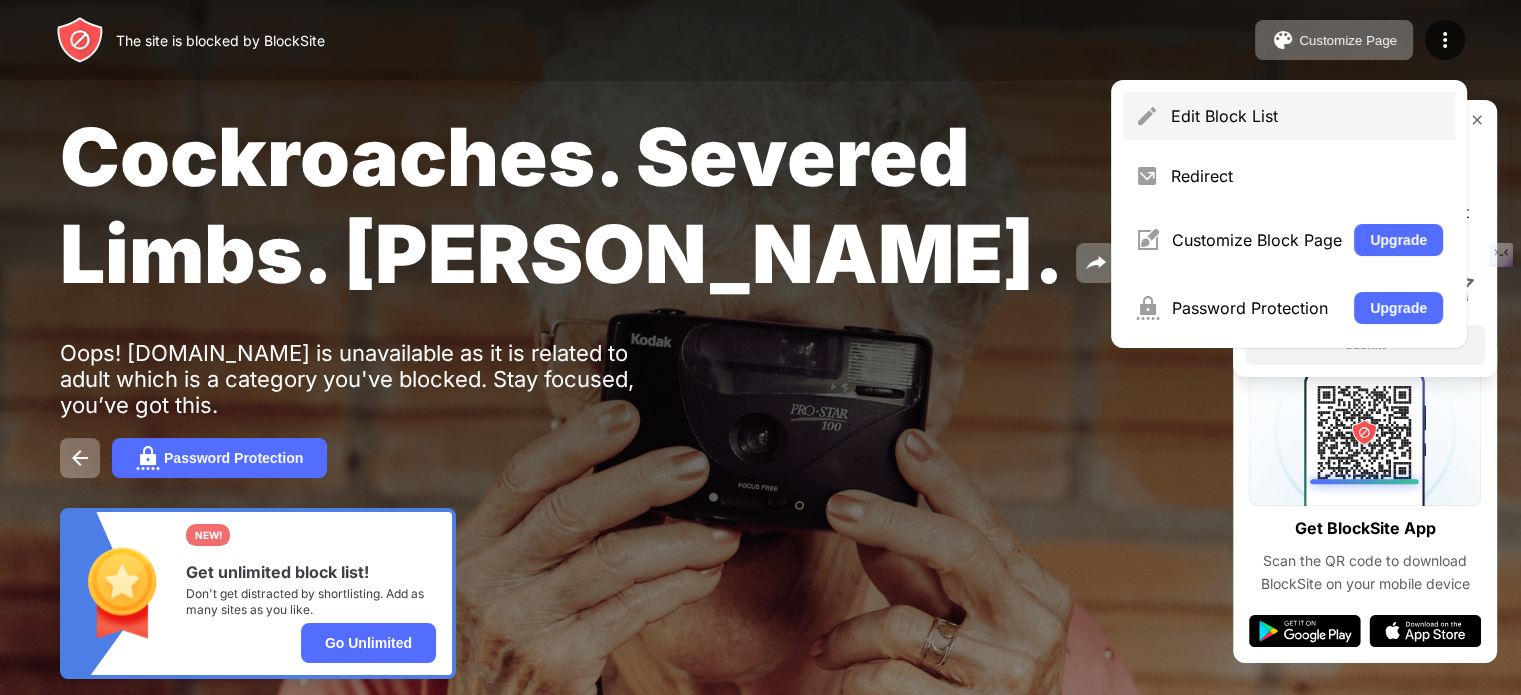 click on "Edit Block List" at bounding box center [1289, 116] 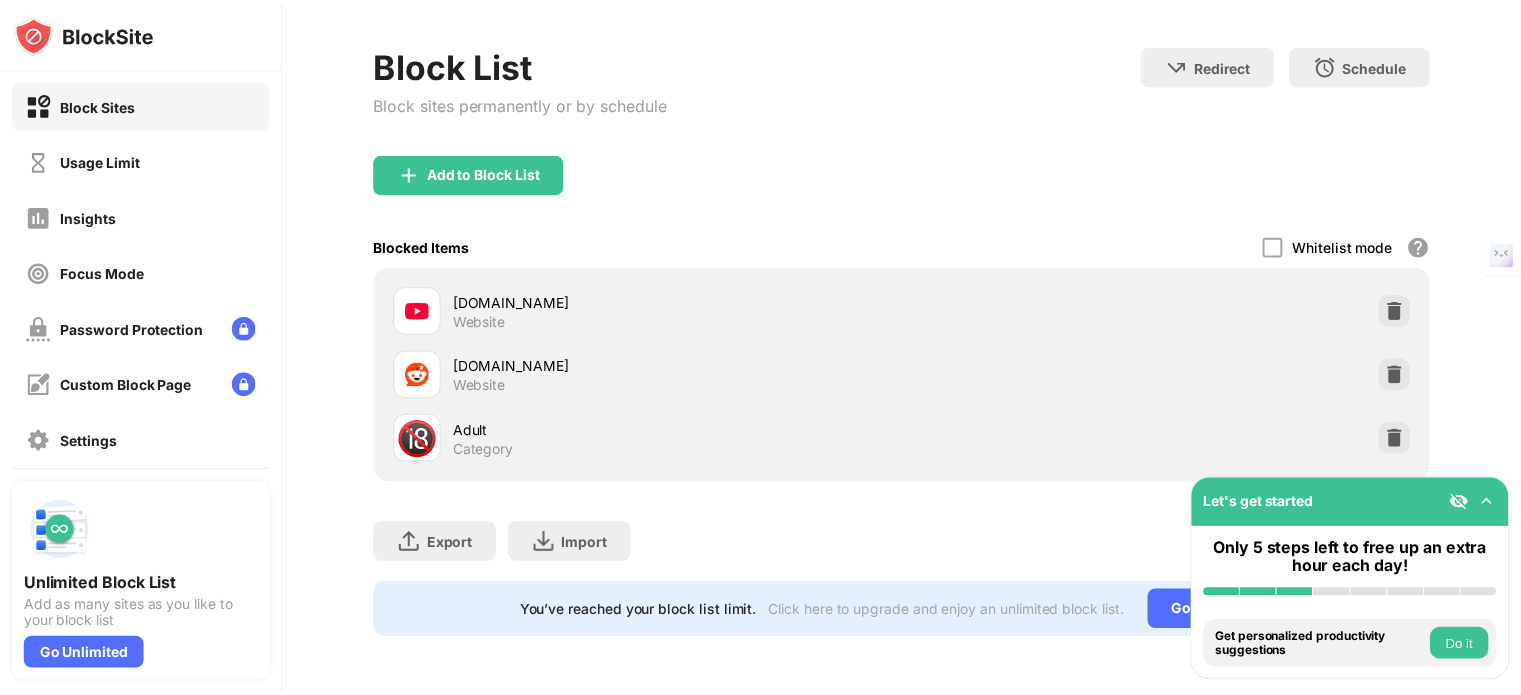 scroll, scrollTop: 93, scrollLeft: 0, axis: vertical 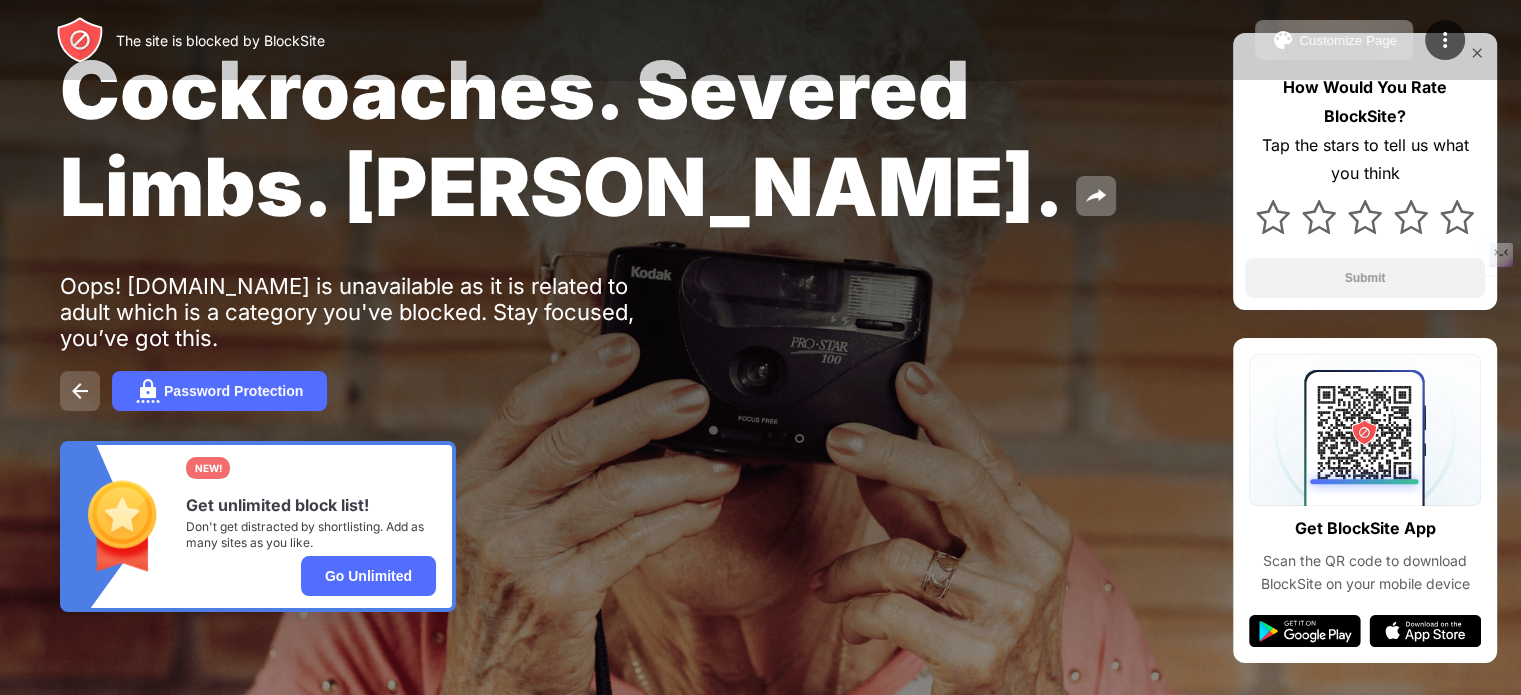 click at bounding box center (80, 391) 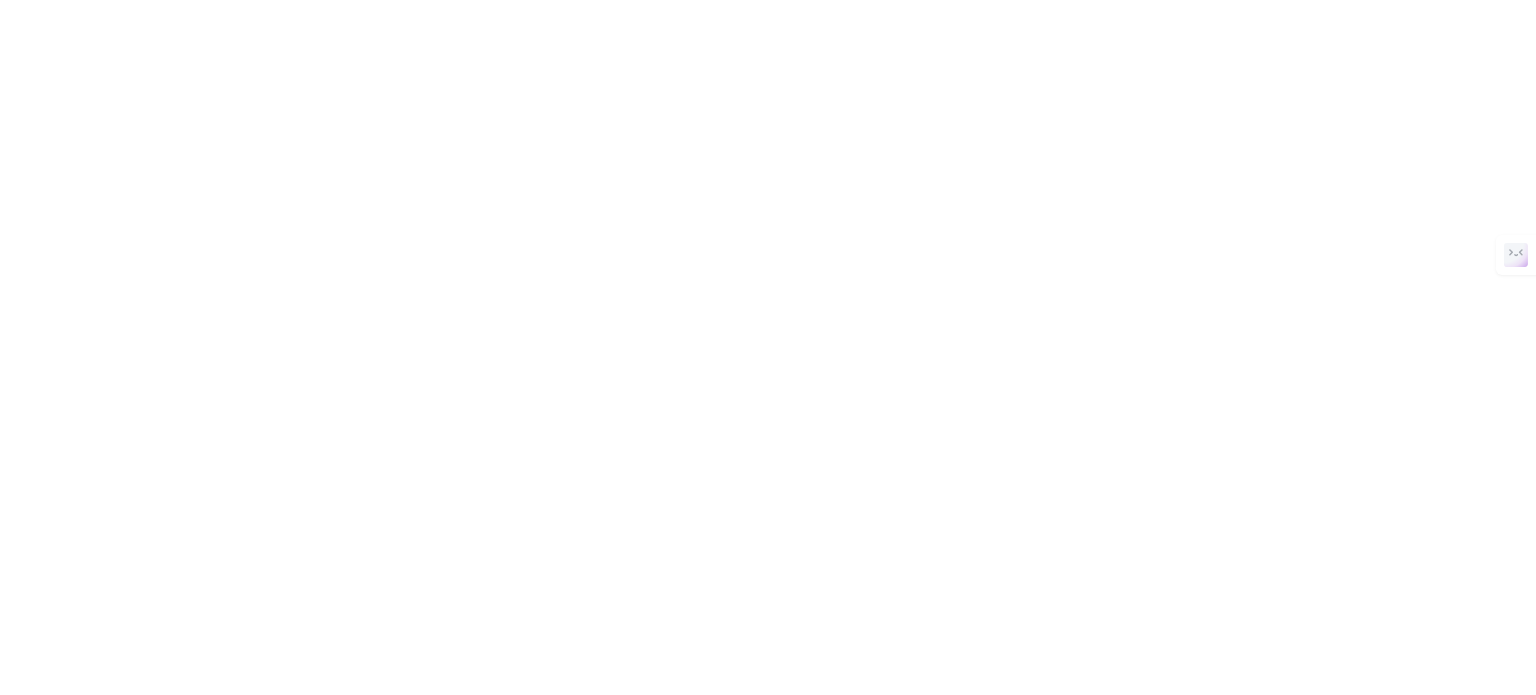 scroll, scrollTop: 0, scrollLeft: 0, axis: both 